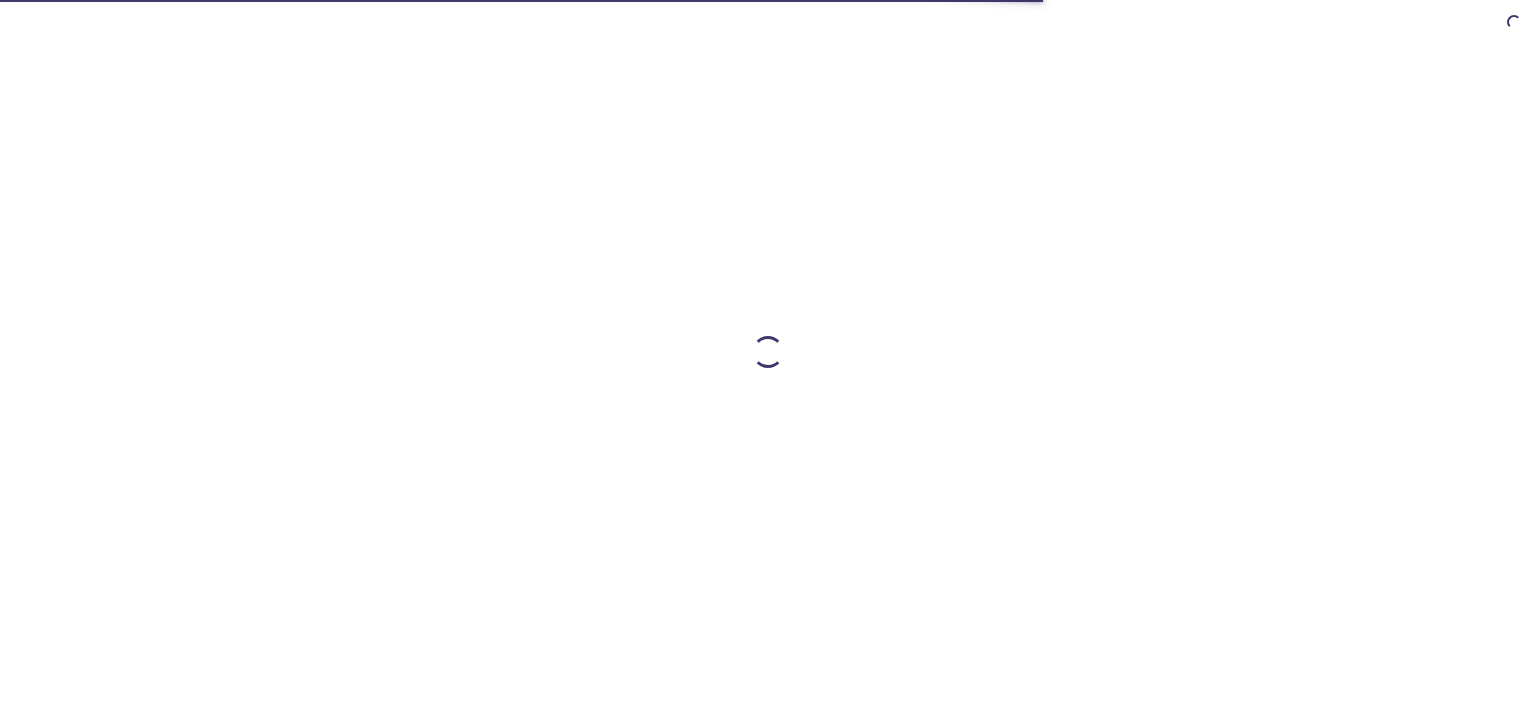 scroll, scrollTop: 0, scrollLeft: 0, axis: both 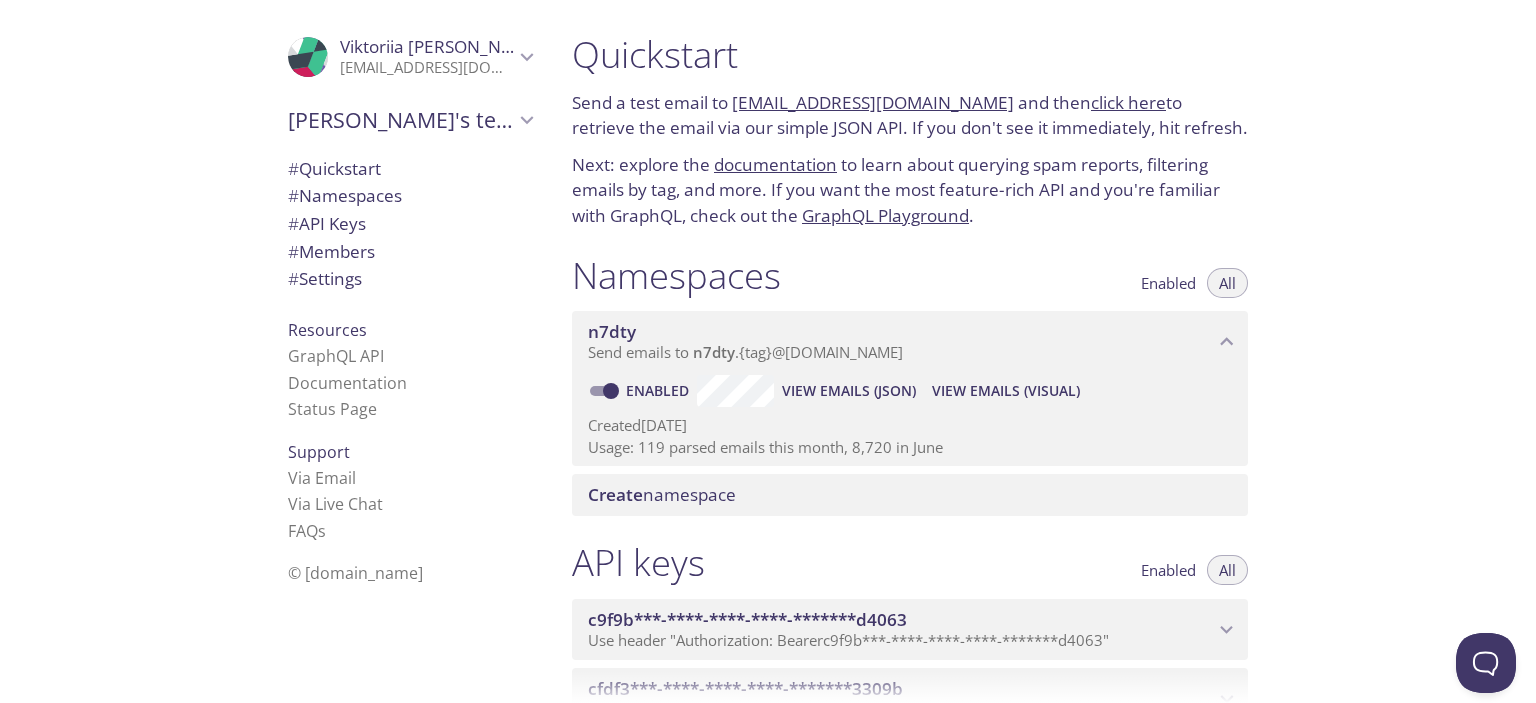 click on "click here" at bounding box center (1128, 102) 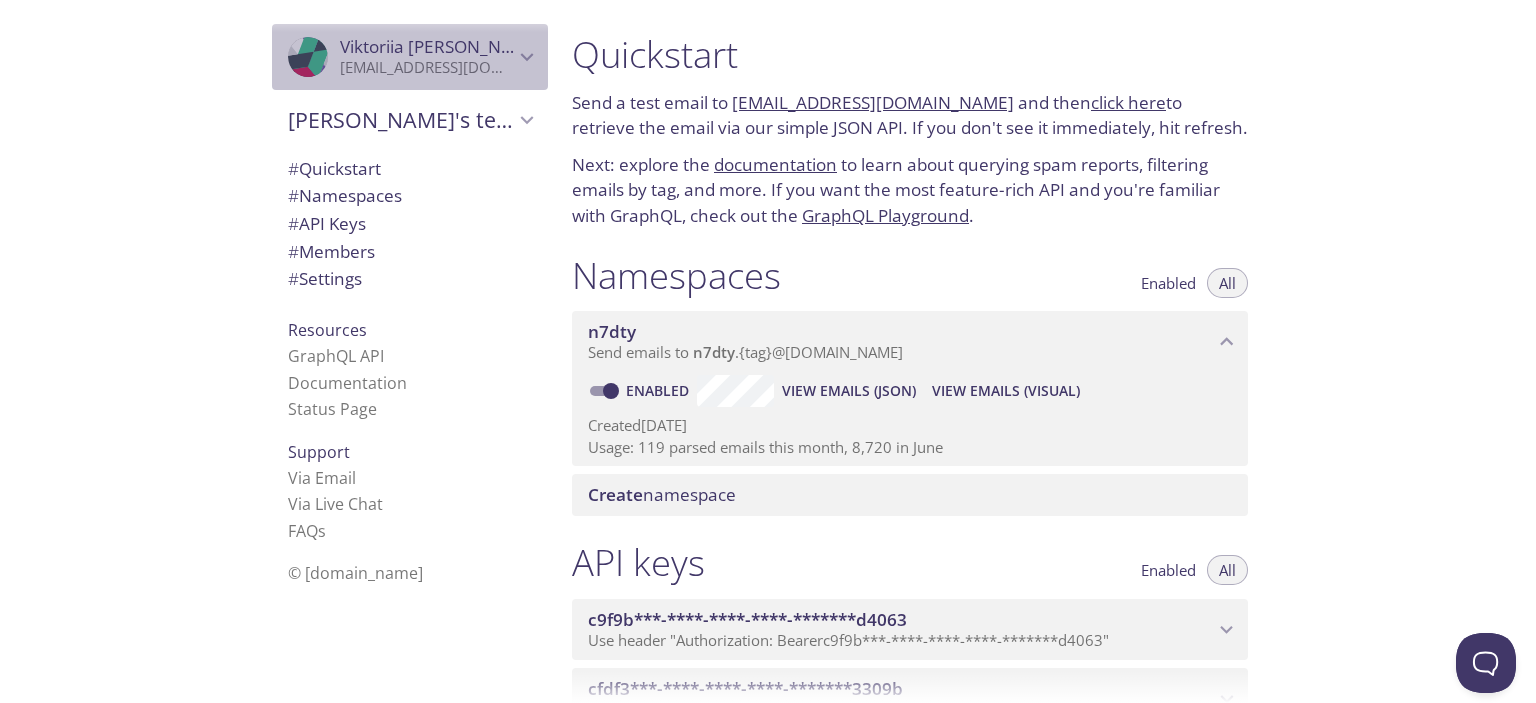 click on "[PERSON_NAME]" at bounding box center [441, 46] 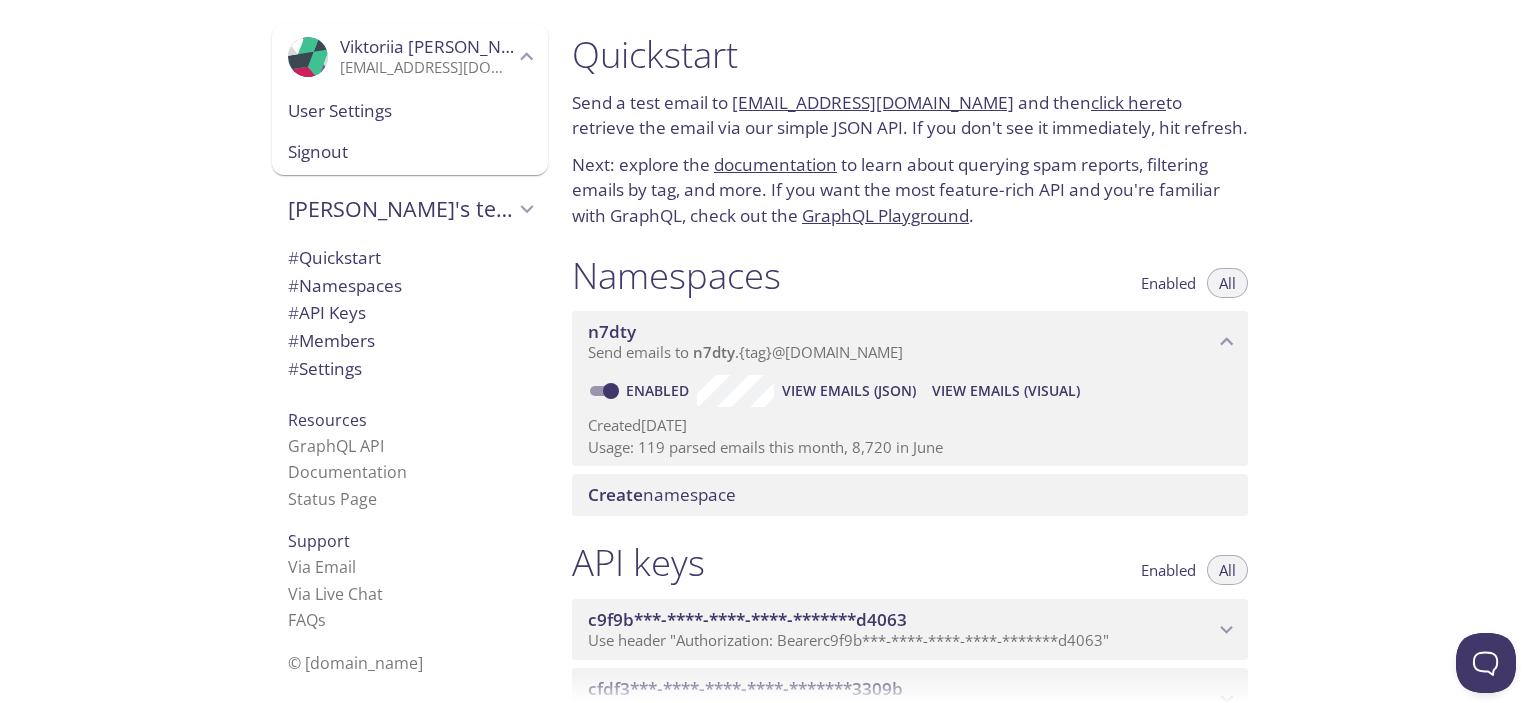 click on "Signout" at bounding box center (410, 152) 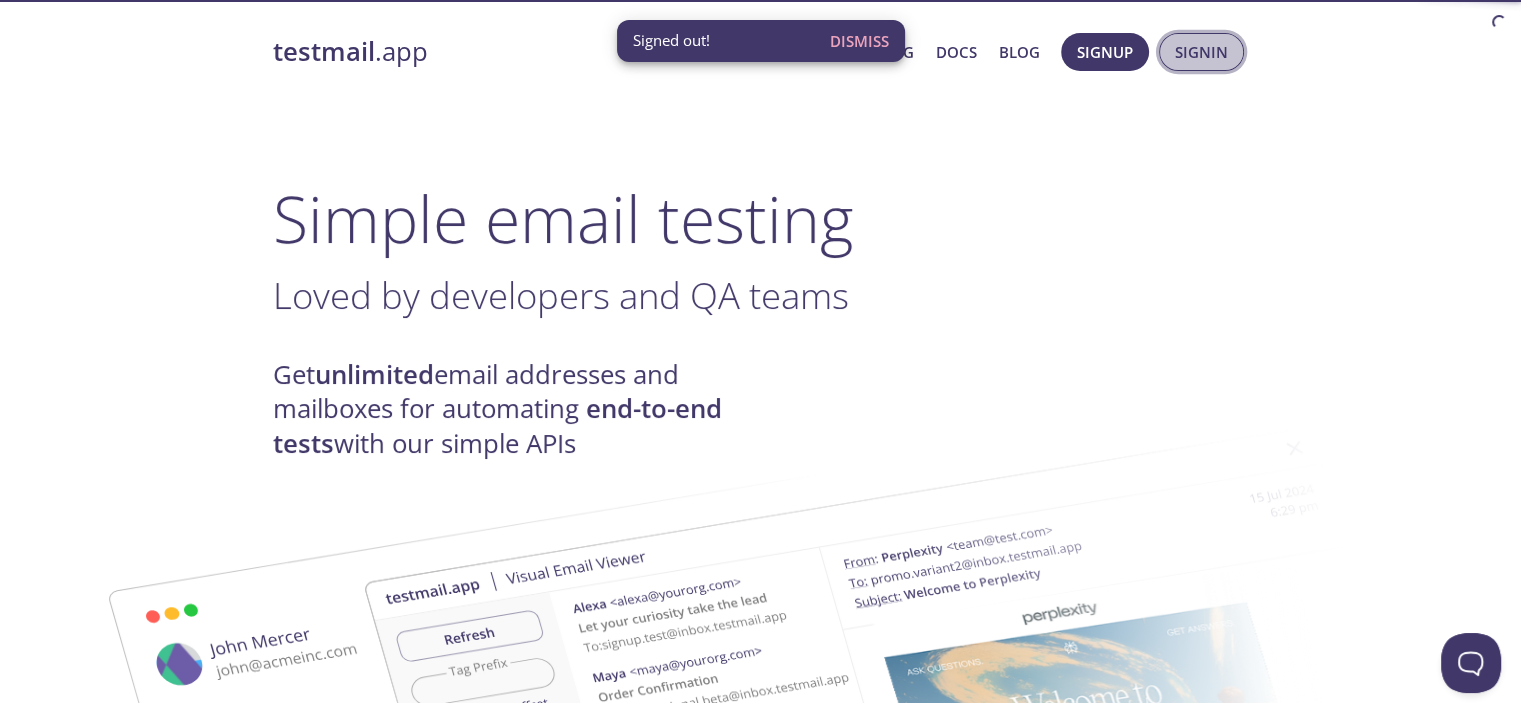 click on "Signin" at bounding box center (1201, 52) 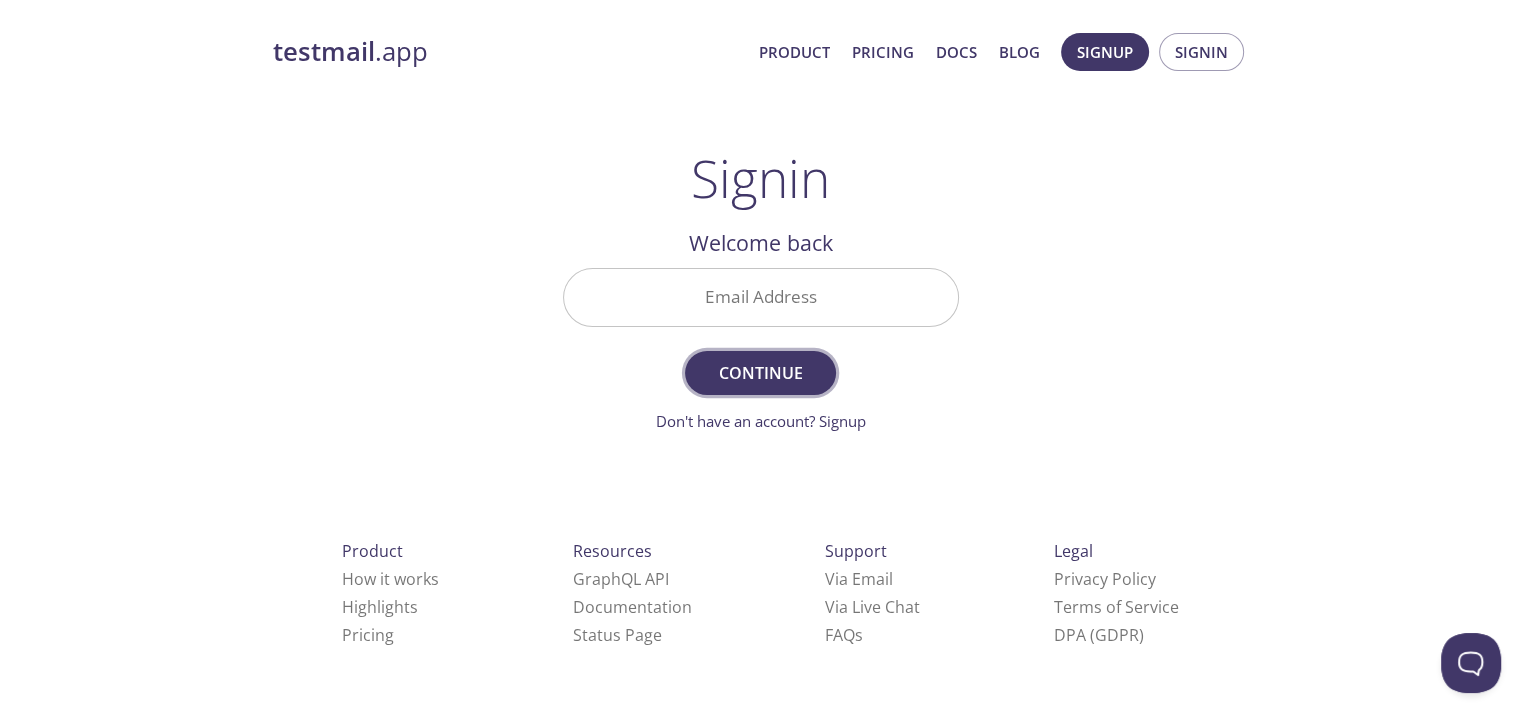 click on "Continue" at bounding box center [760, 373] 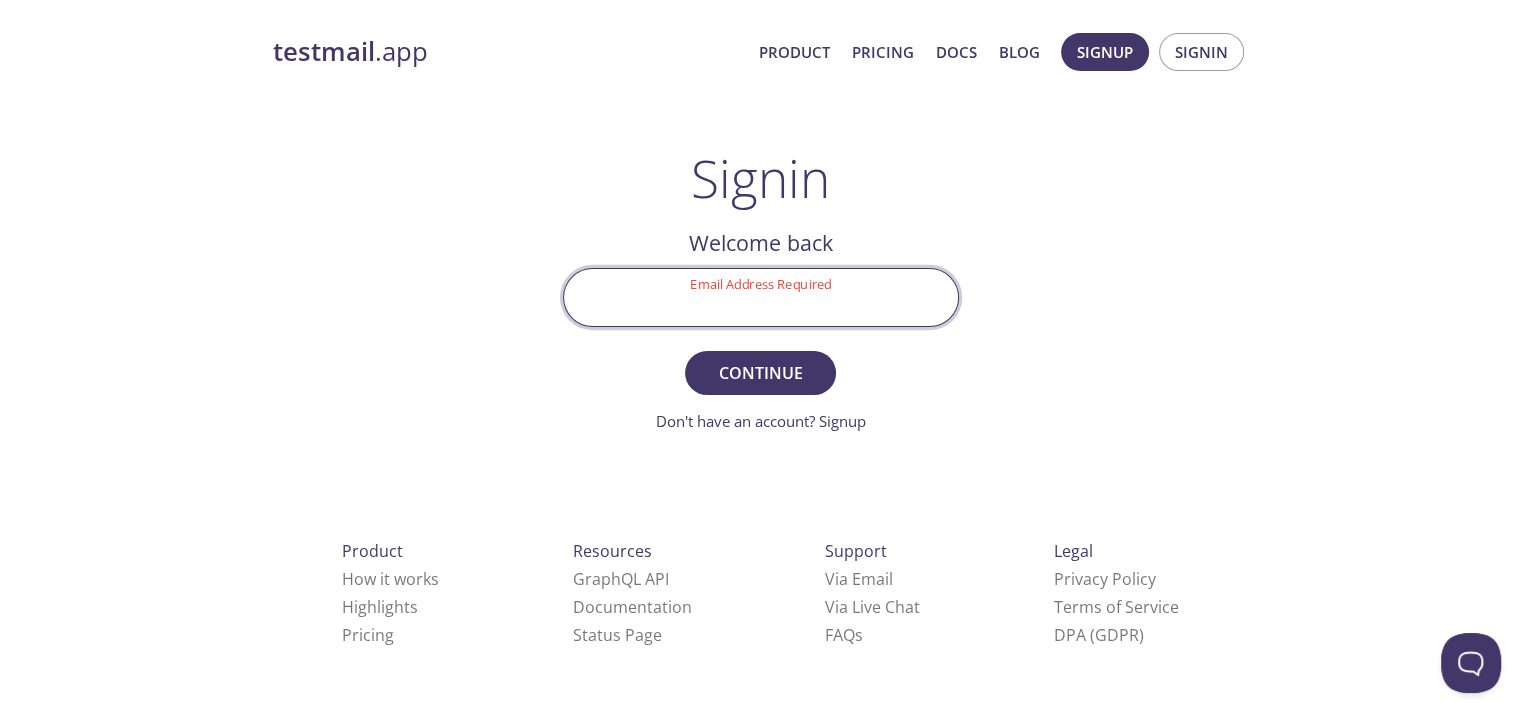 click on "Email Address Required" at bounding box center [761, 297] 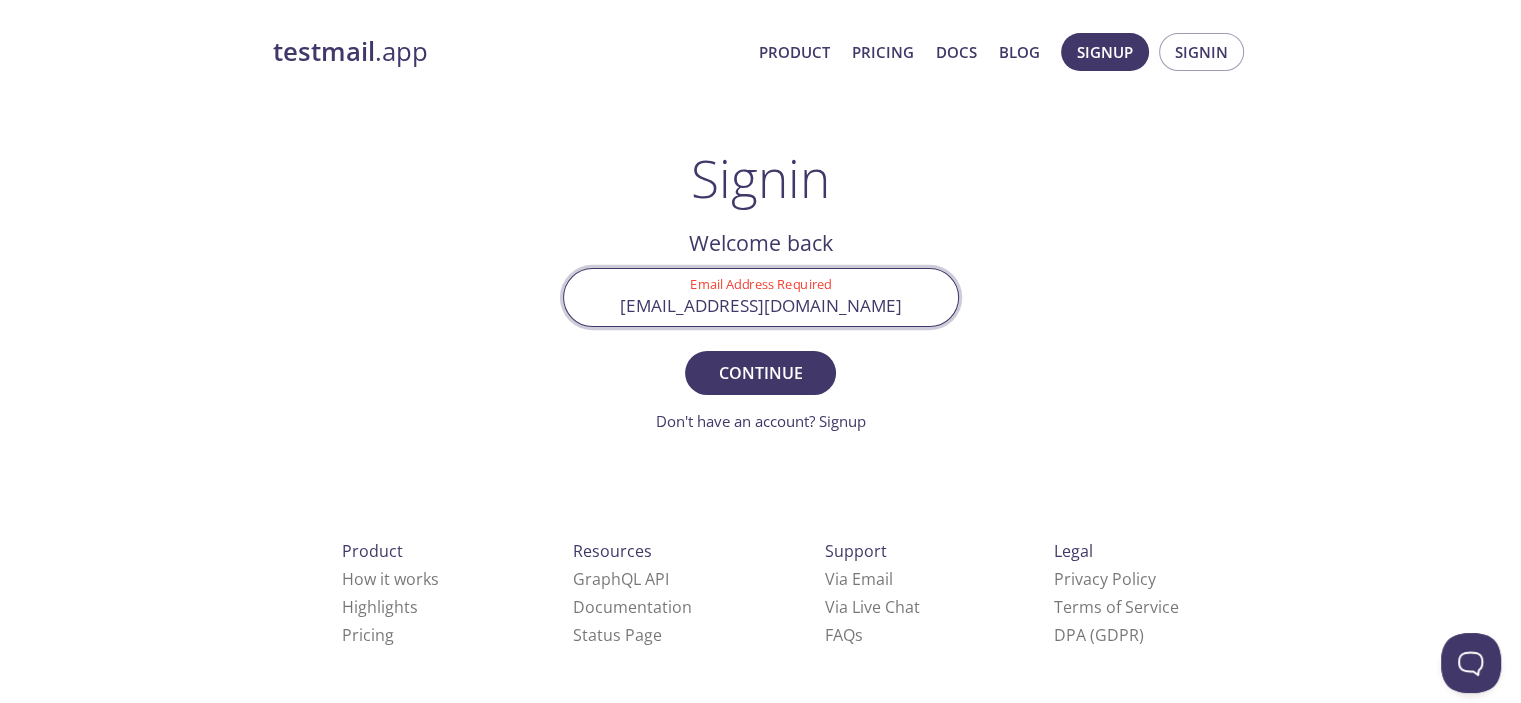 drag, startPoint x: 899, startPoint y: 307, endPoint x: 737, endPoint y: 308, distance: 162.00308 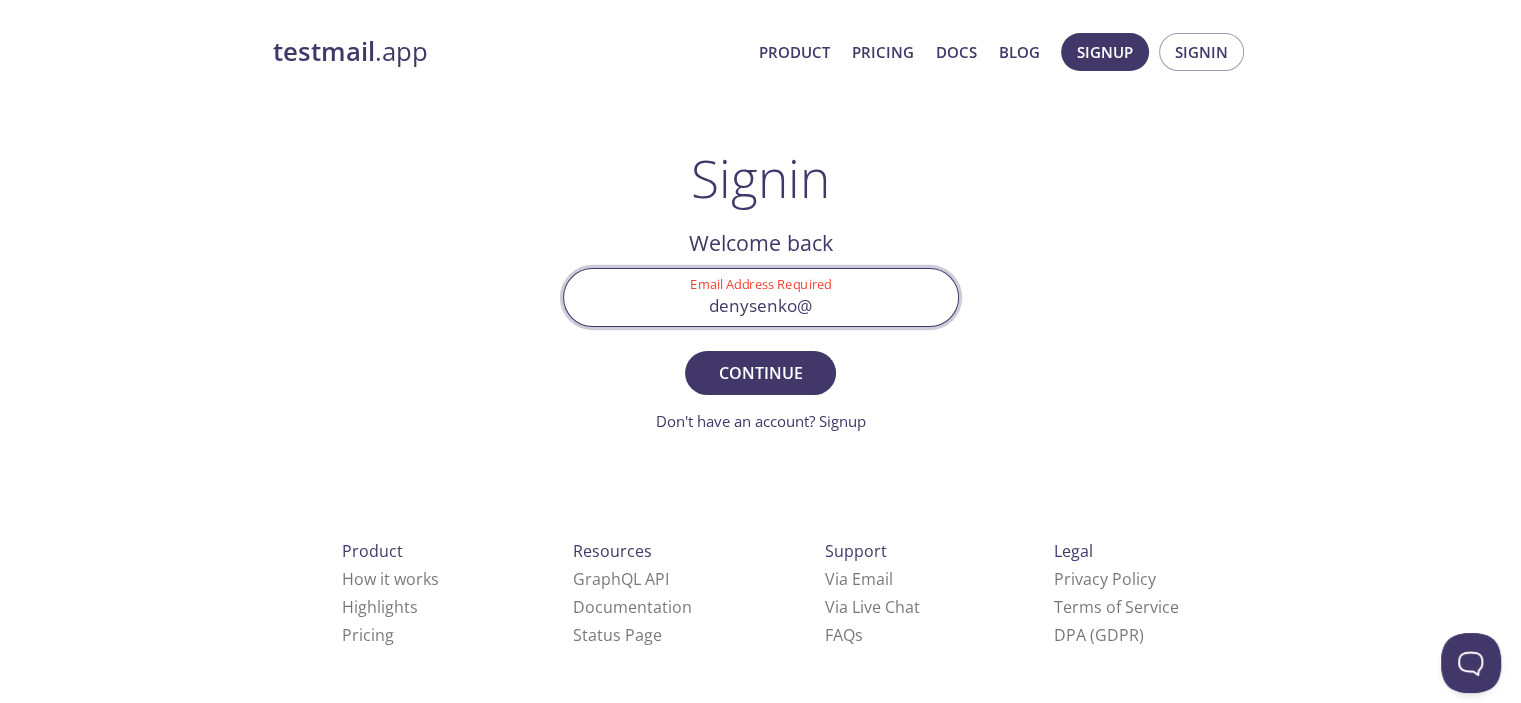type on "[EMAIL_ADDRESS][DOMAIN_NAME]" 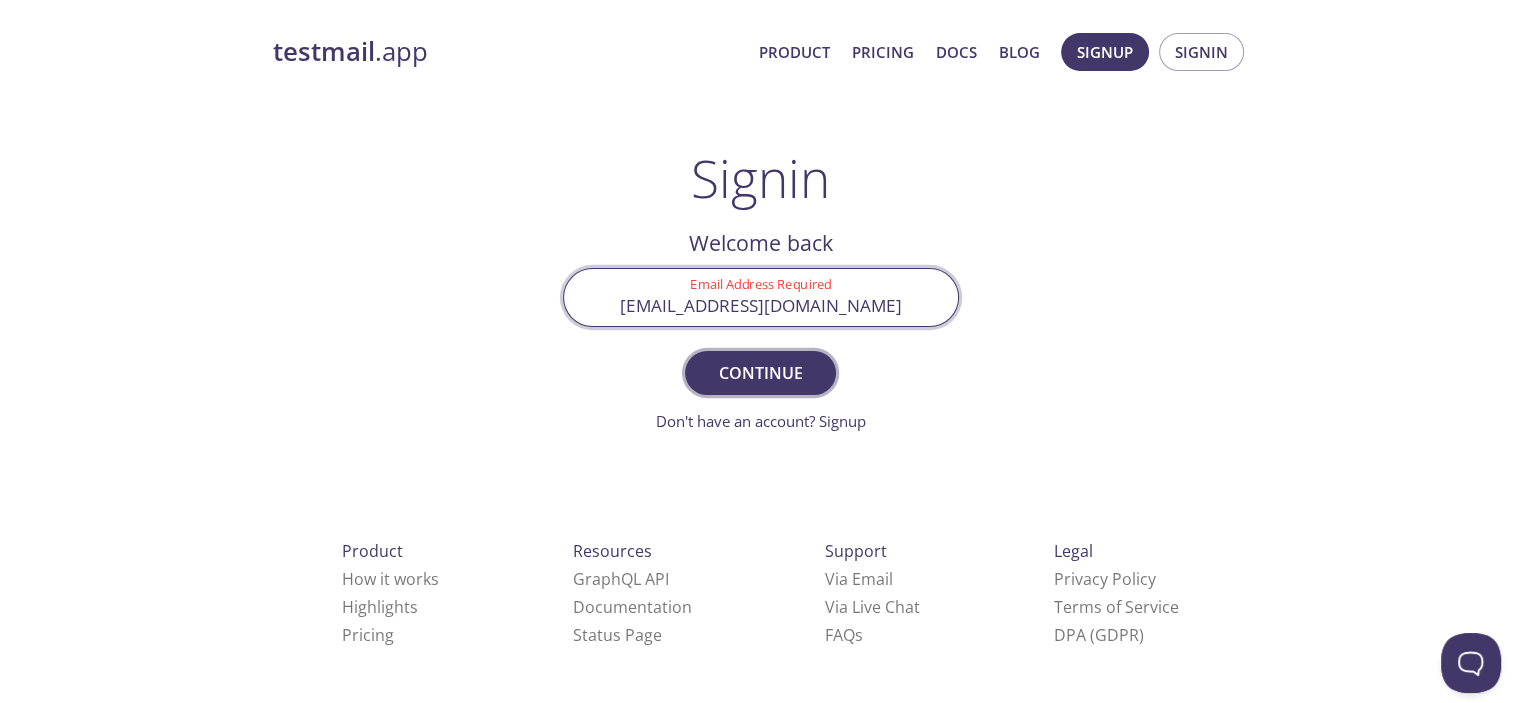 click on "Continue" at bounding box center [760, 373] 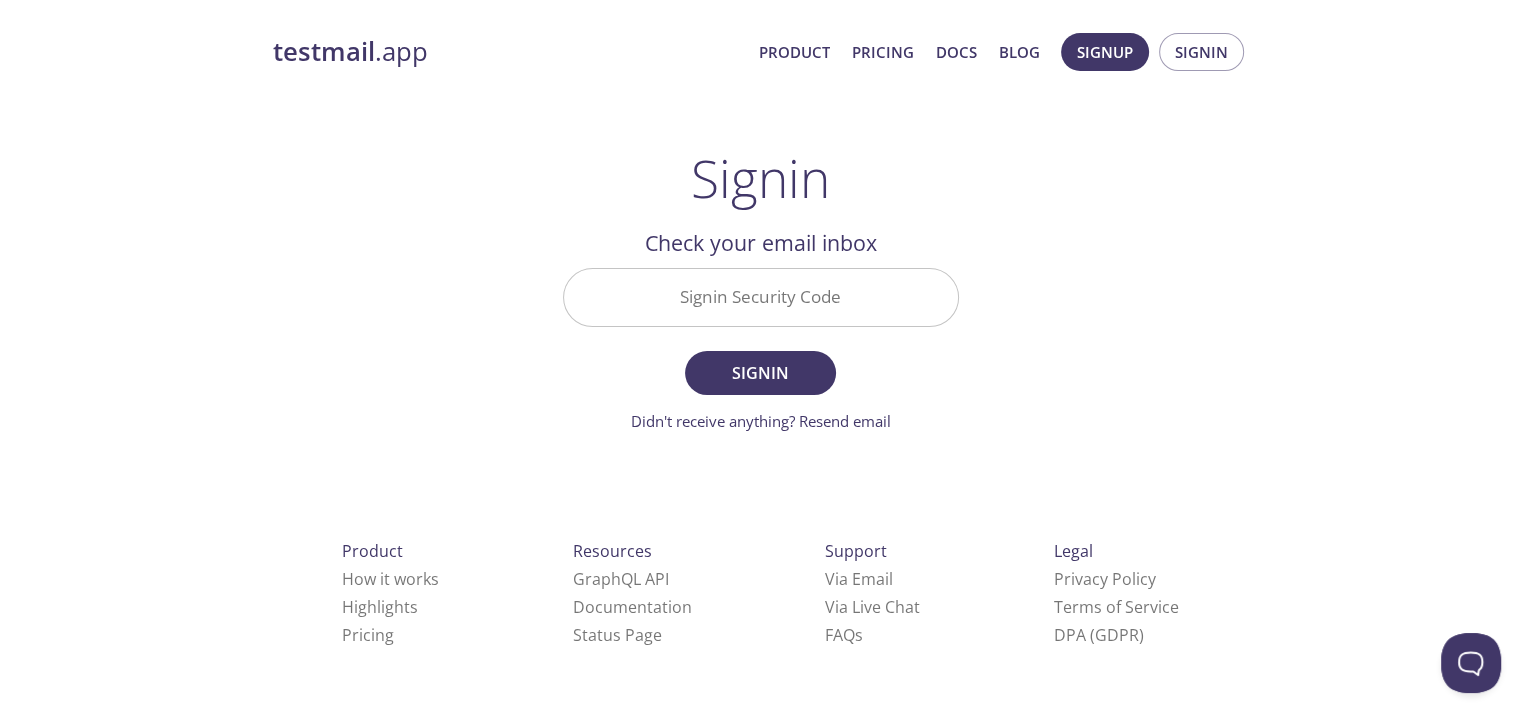 click on "Check your email inbox" at bounding box center [761, 243] 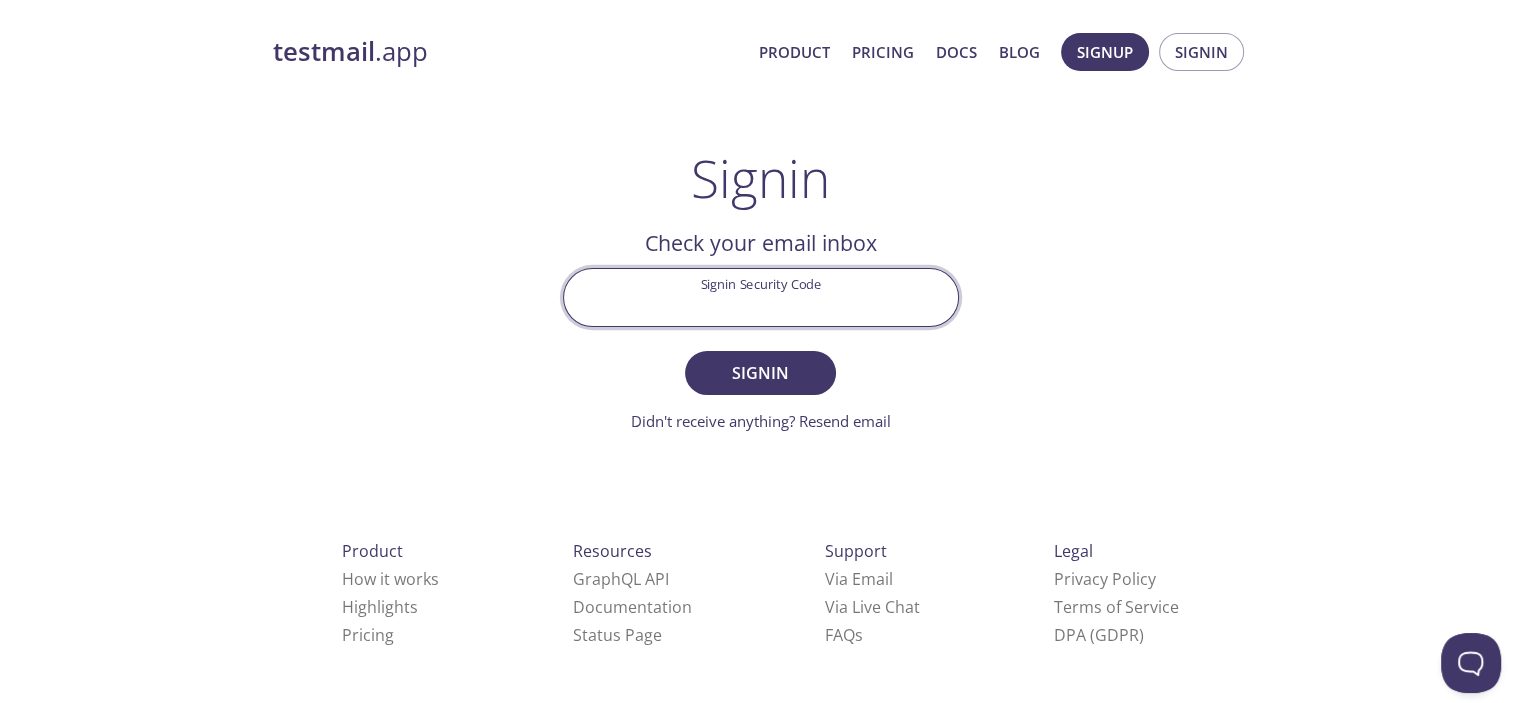 paste on "CN1T5PW" 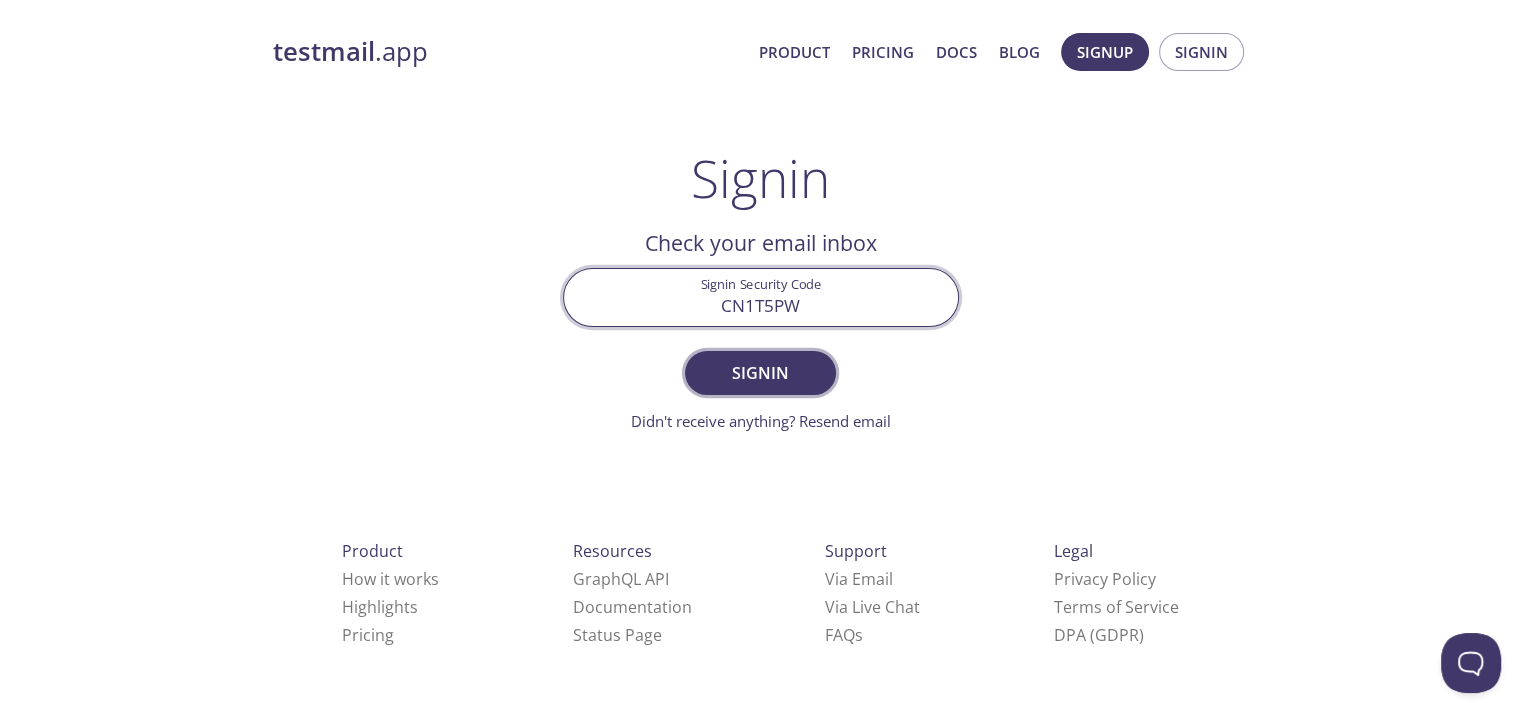 type on "CN1T5PW" 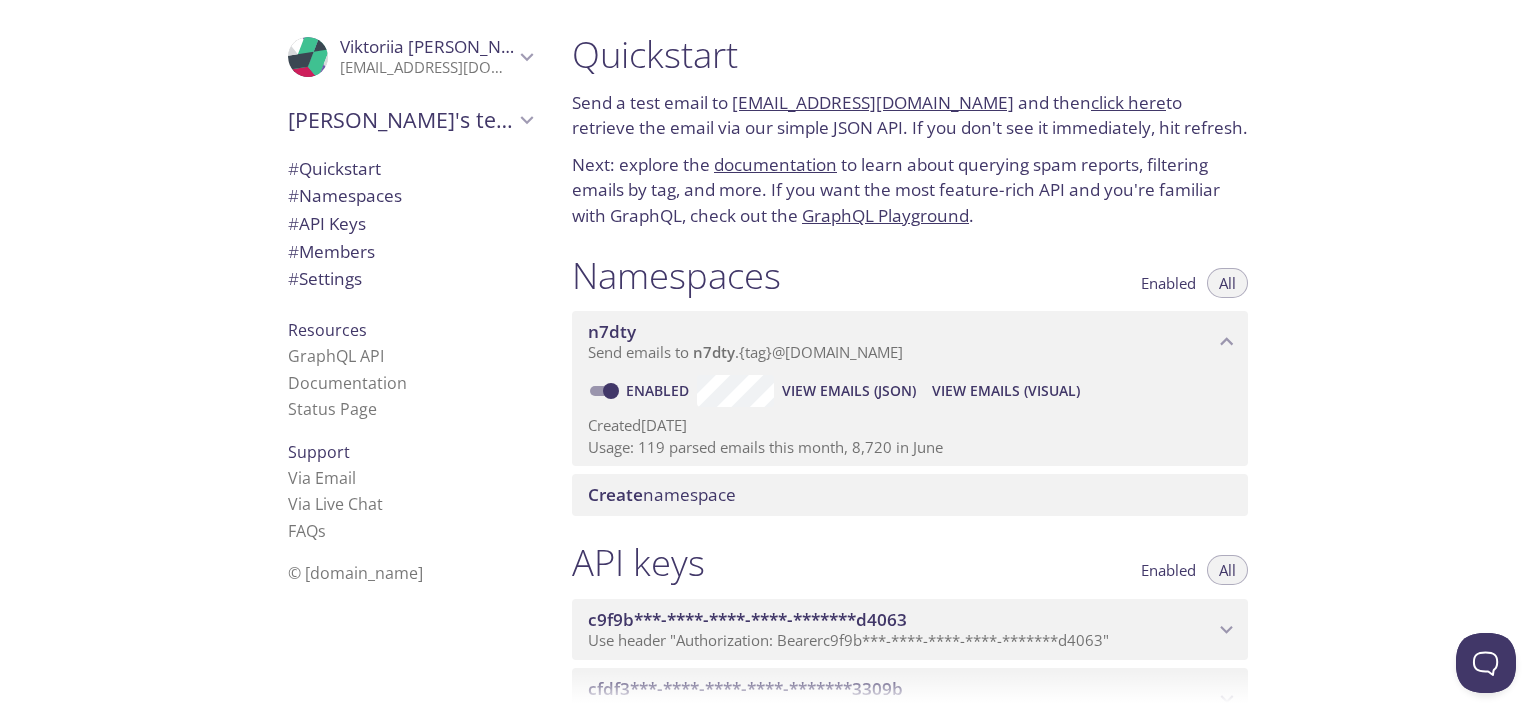 click on "click here" at bounding box center (1128, 102) 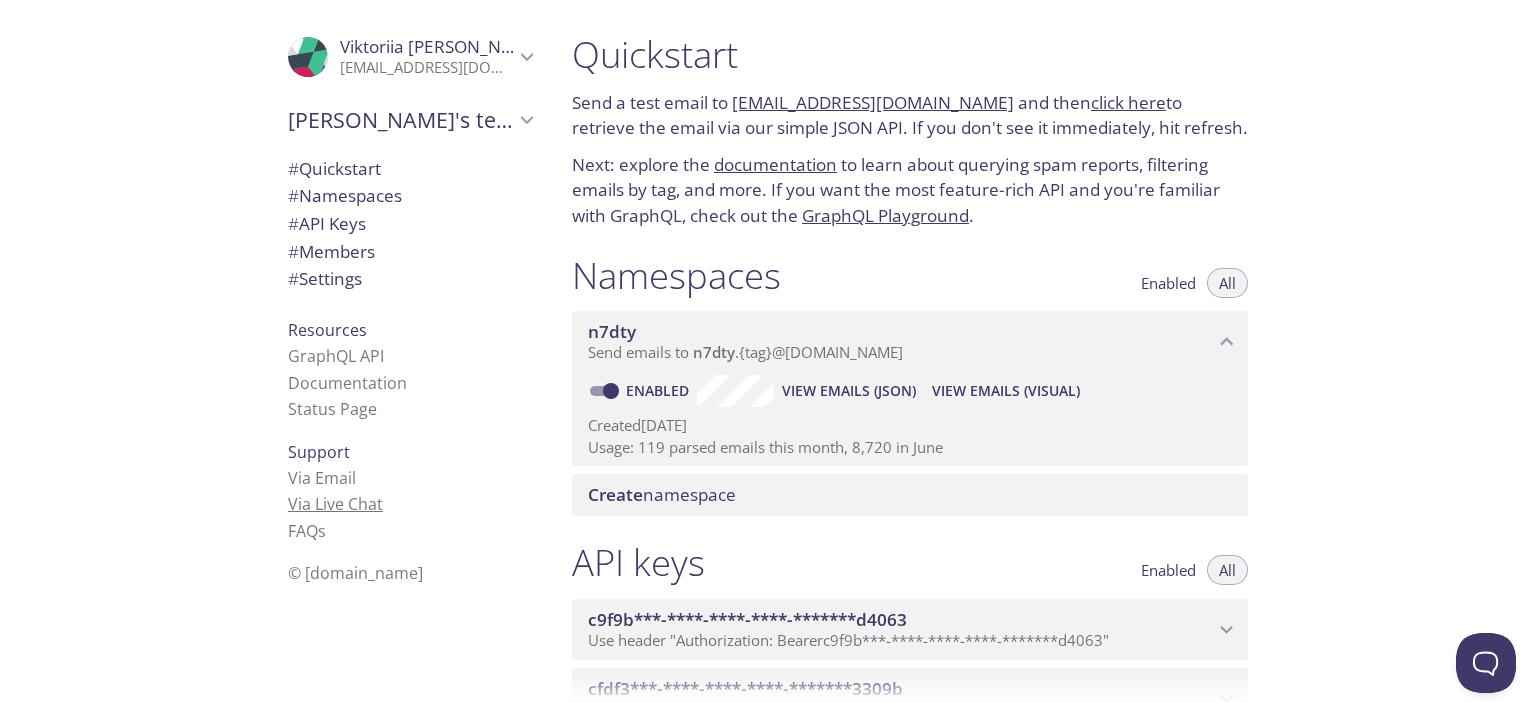 click on "Via Live Chat" at bounding box center (335, 504) 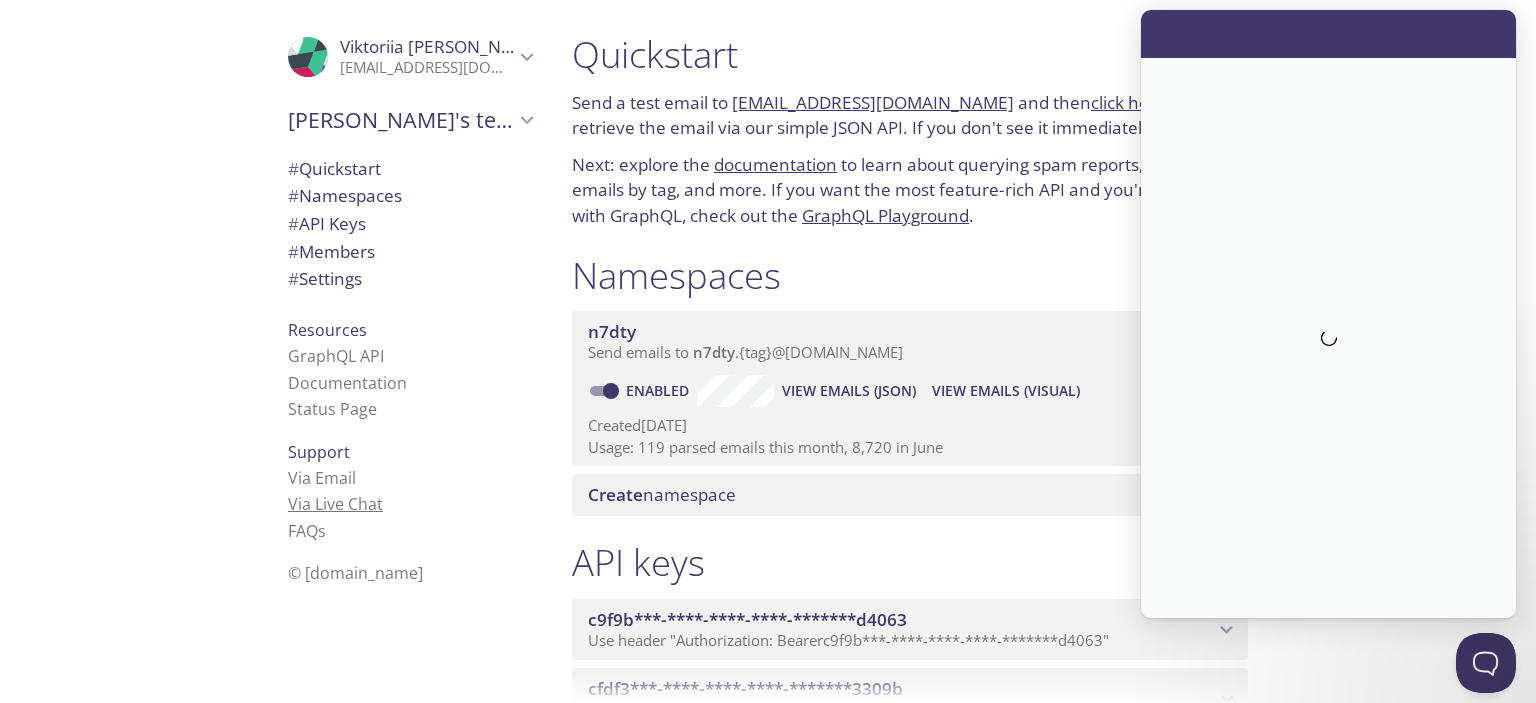 scroll, scrollTop: 0, scrollLeft: 0, axis: both 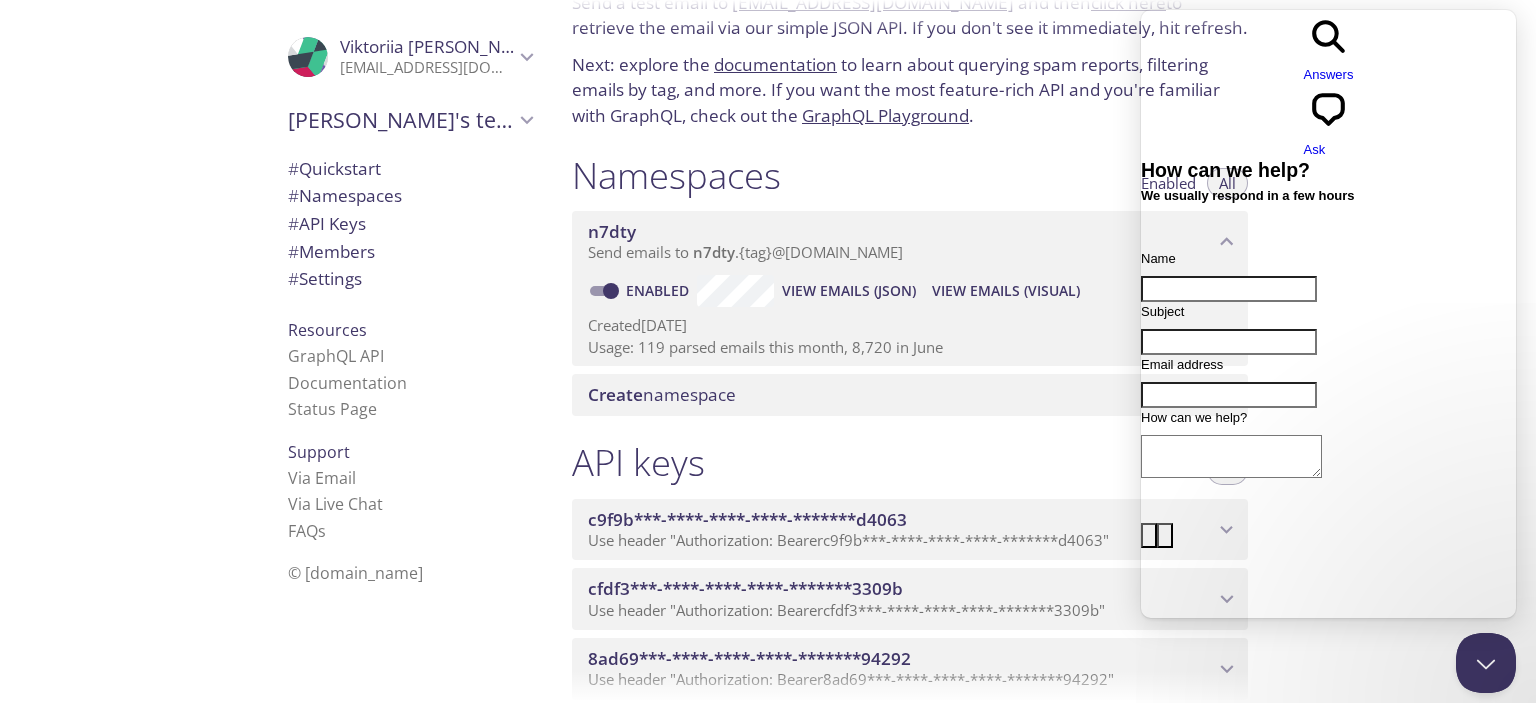 click on "API keys Enabled All" at bounding box center [910, 465] 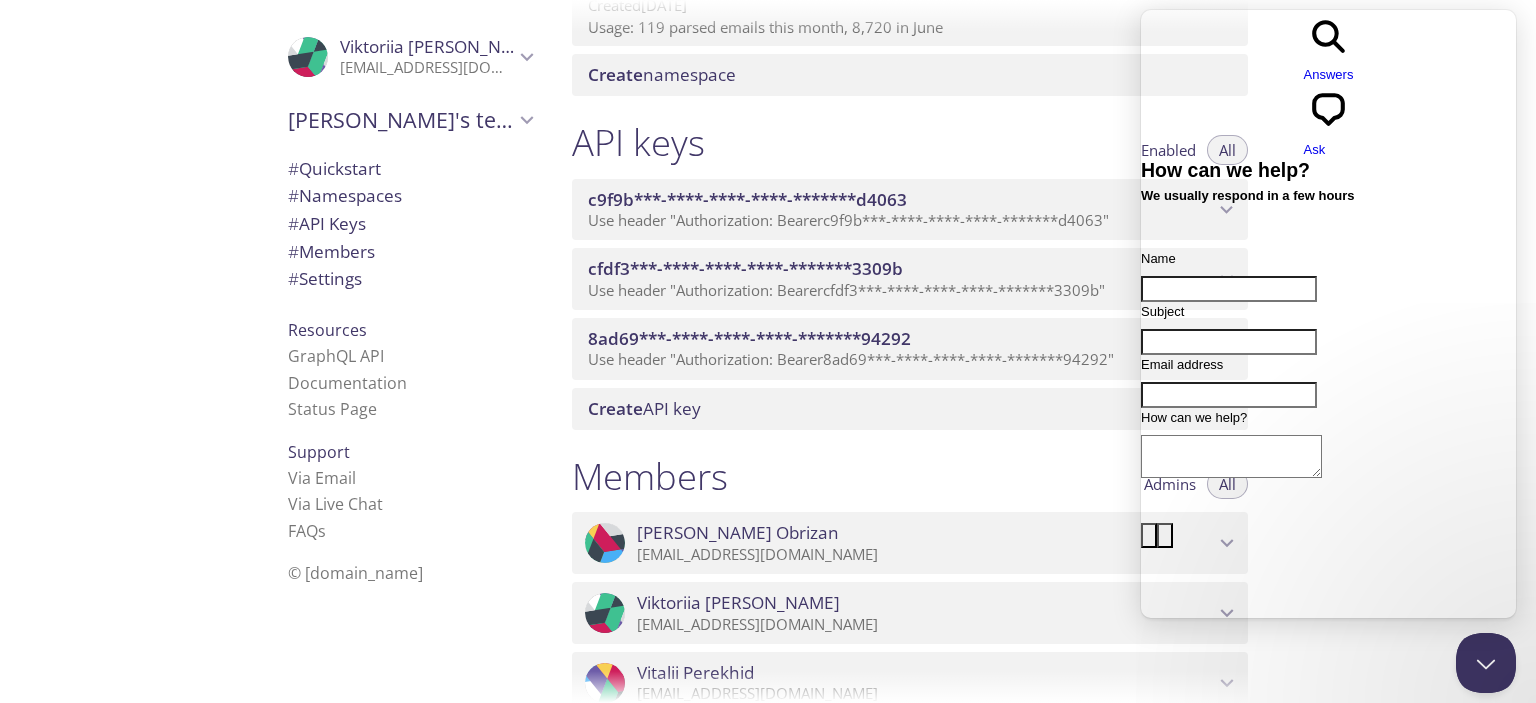 scroll, scrollTop: 400, scrollLeft: 0, axis: vertical 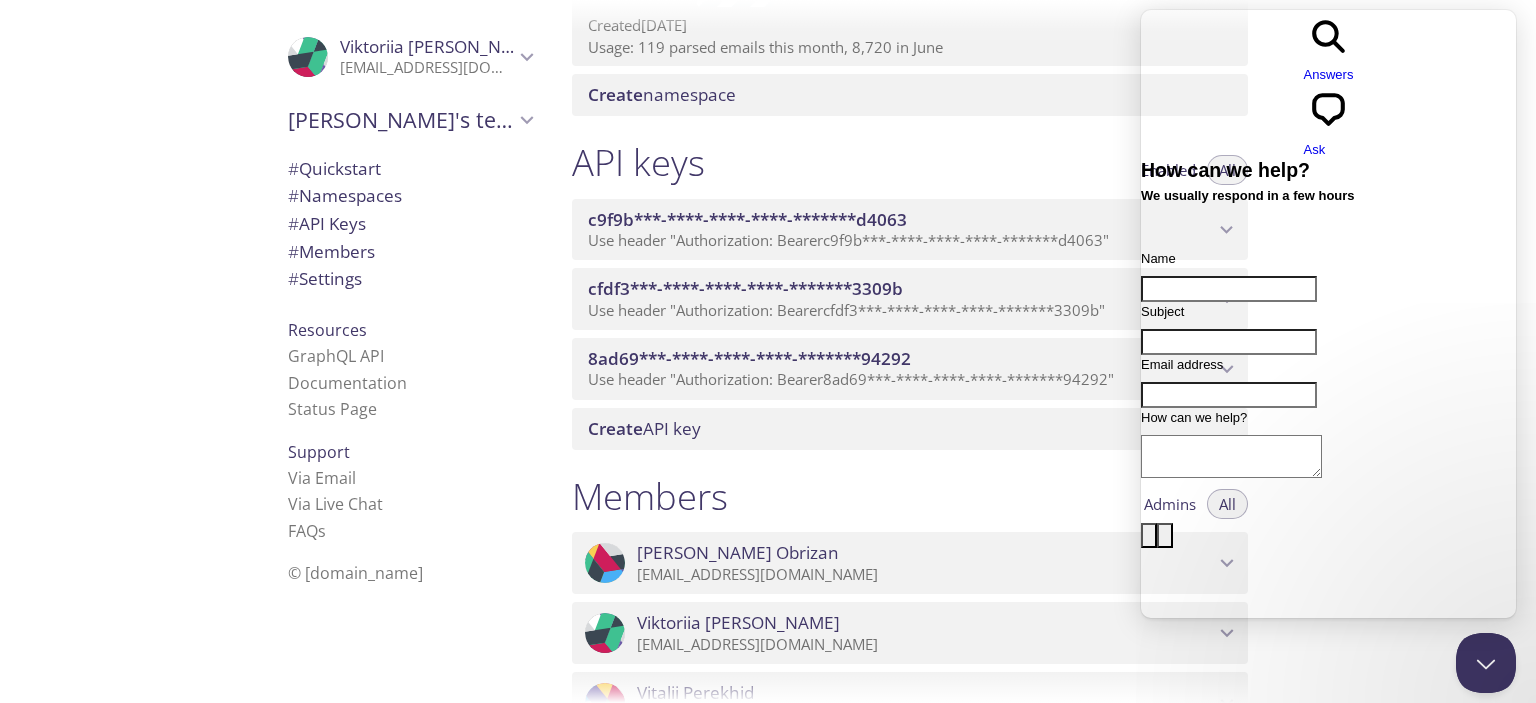 click on "API keys Enabled All" at bounding box center [910, 165] 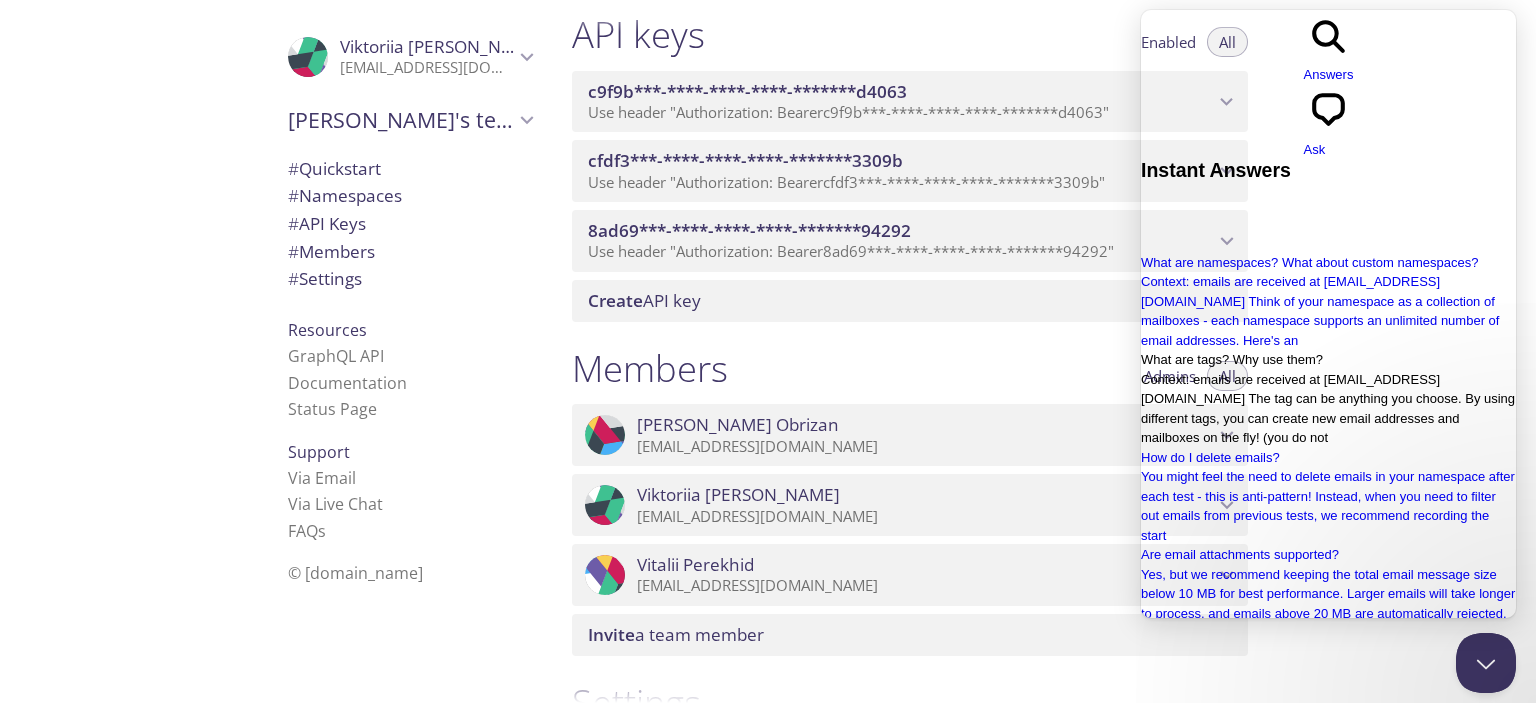 scroll, scrollTop: 600, scrollLeft: 0, axis: vertical 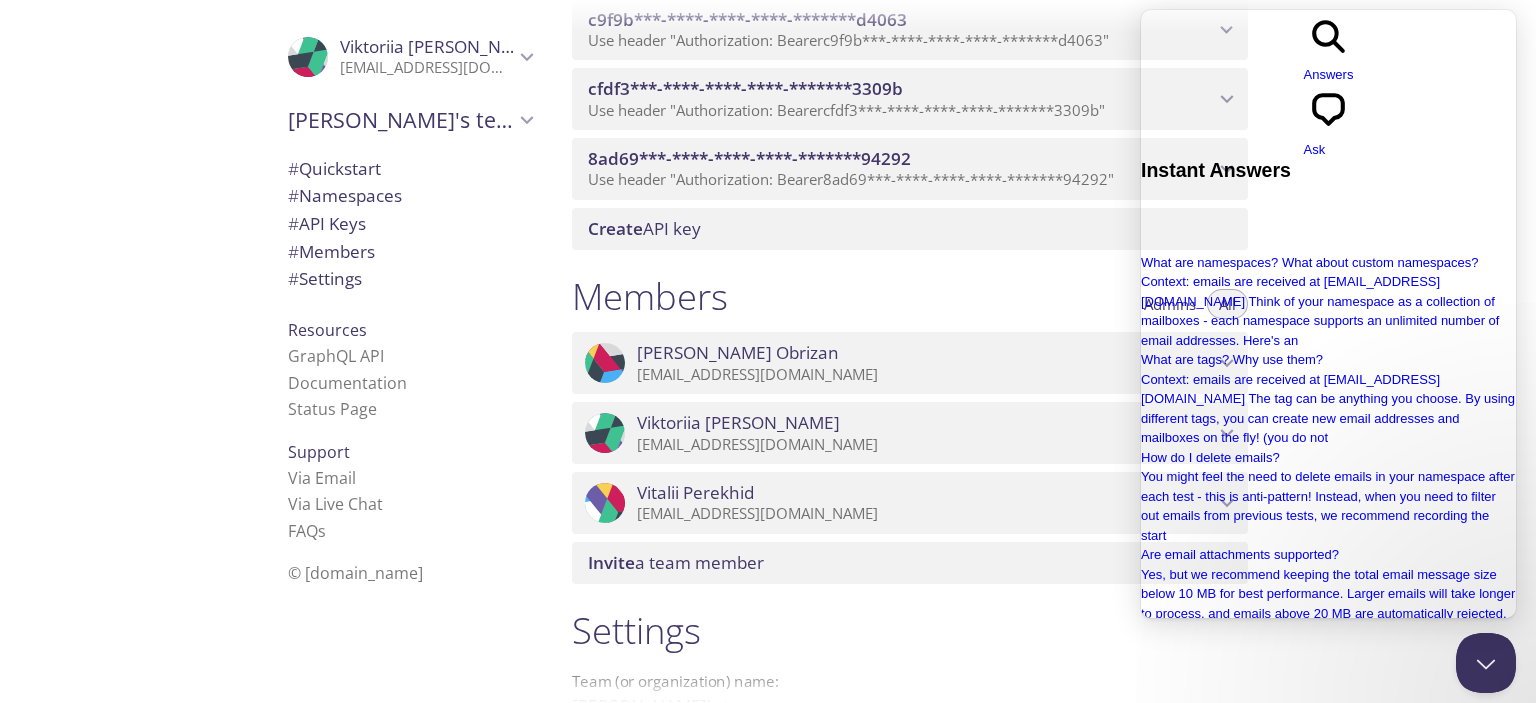 click on "Members Admins All" at bounding box center [910, 299] 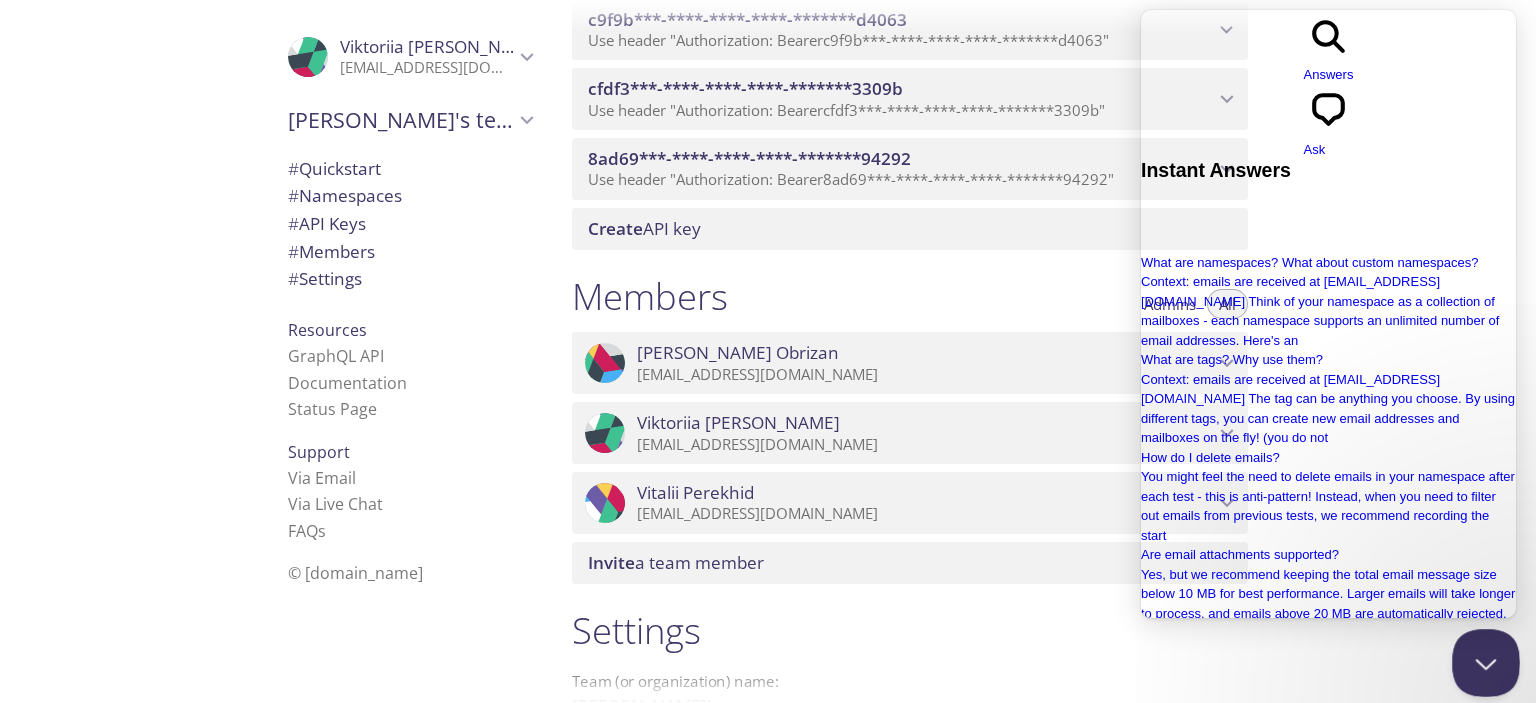 click at bounding box center (1482, 659) 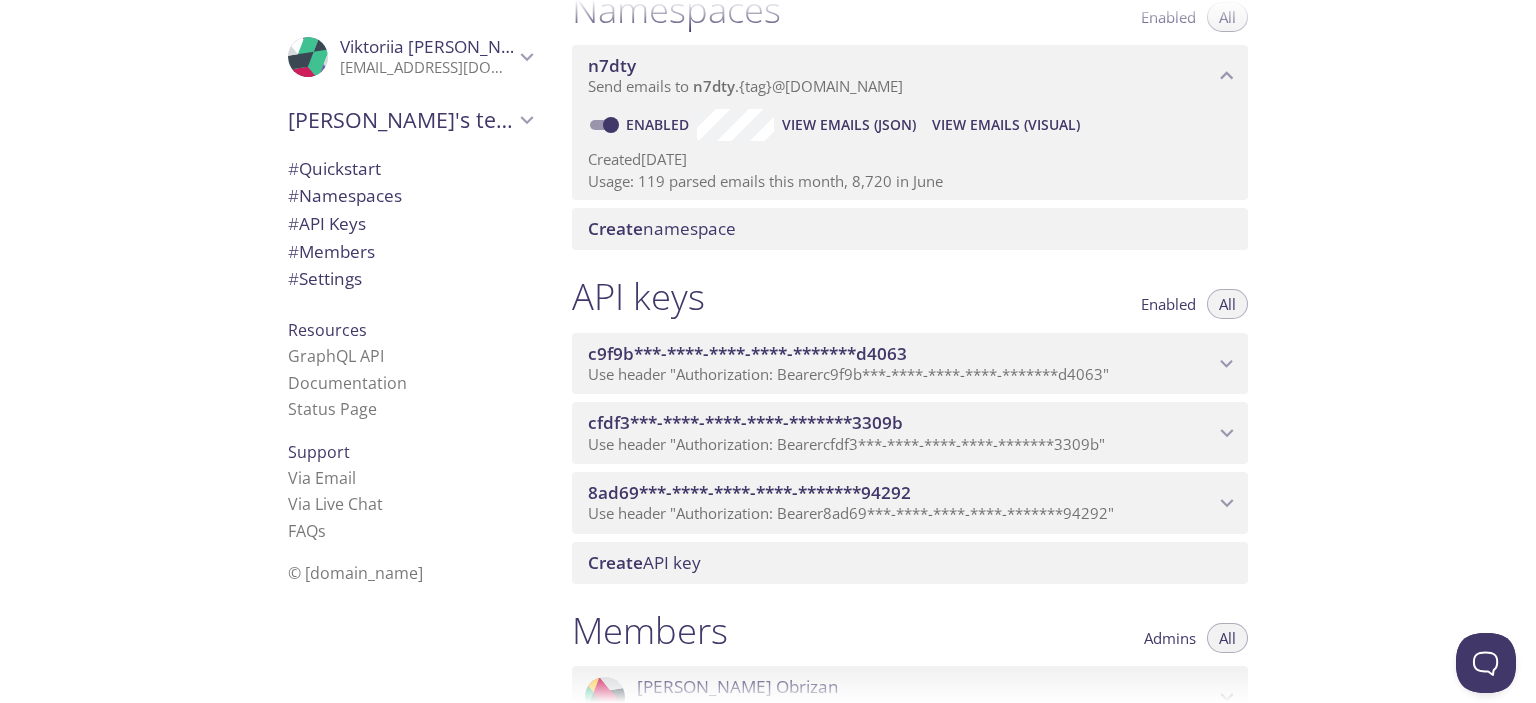 scroll, scrollTop: 200, scrollLeft: 0, axis: vertical 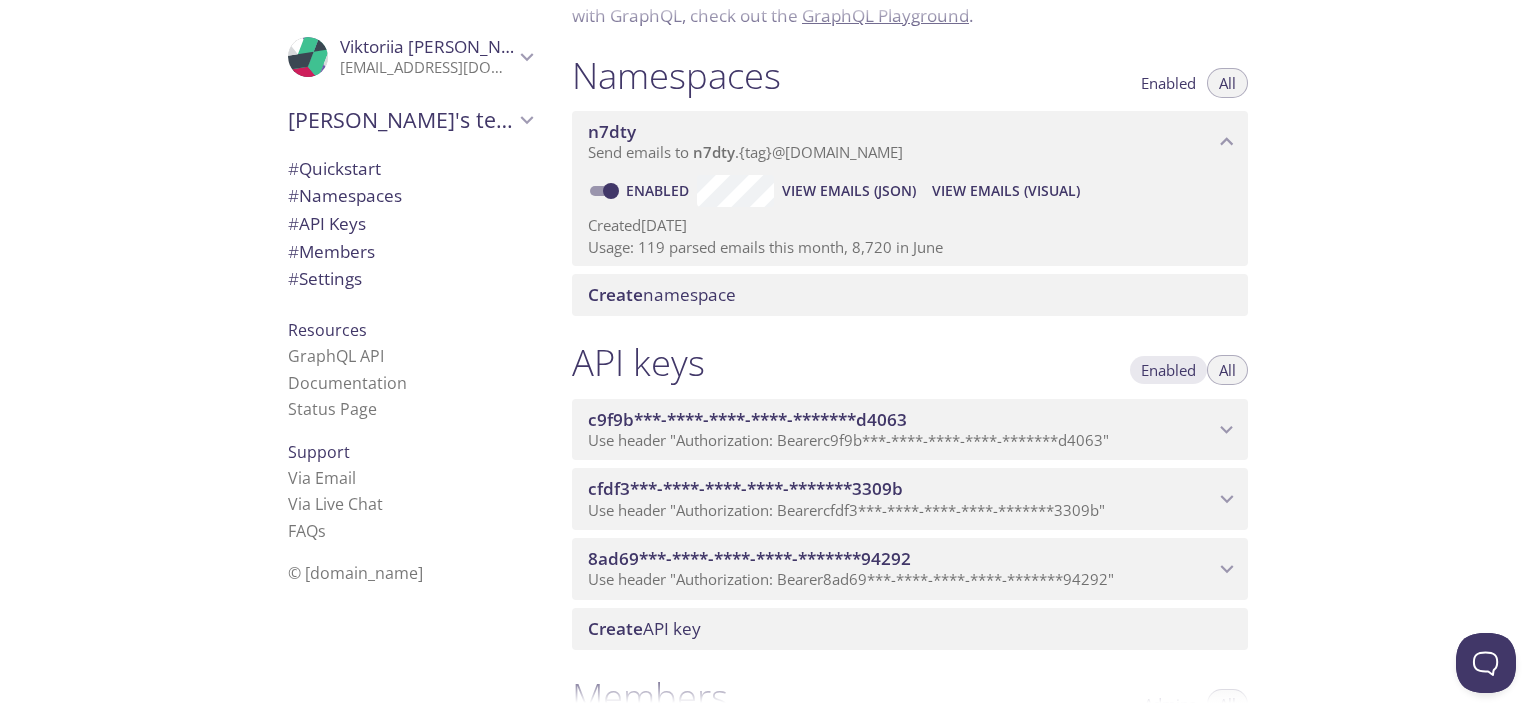 click on "Enabled" at bounding box center (1168, 370) 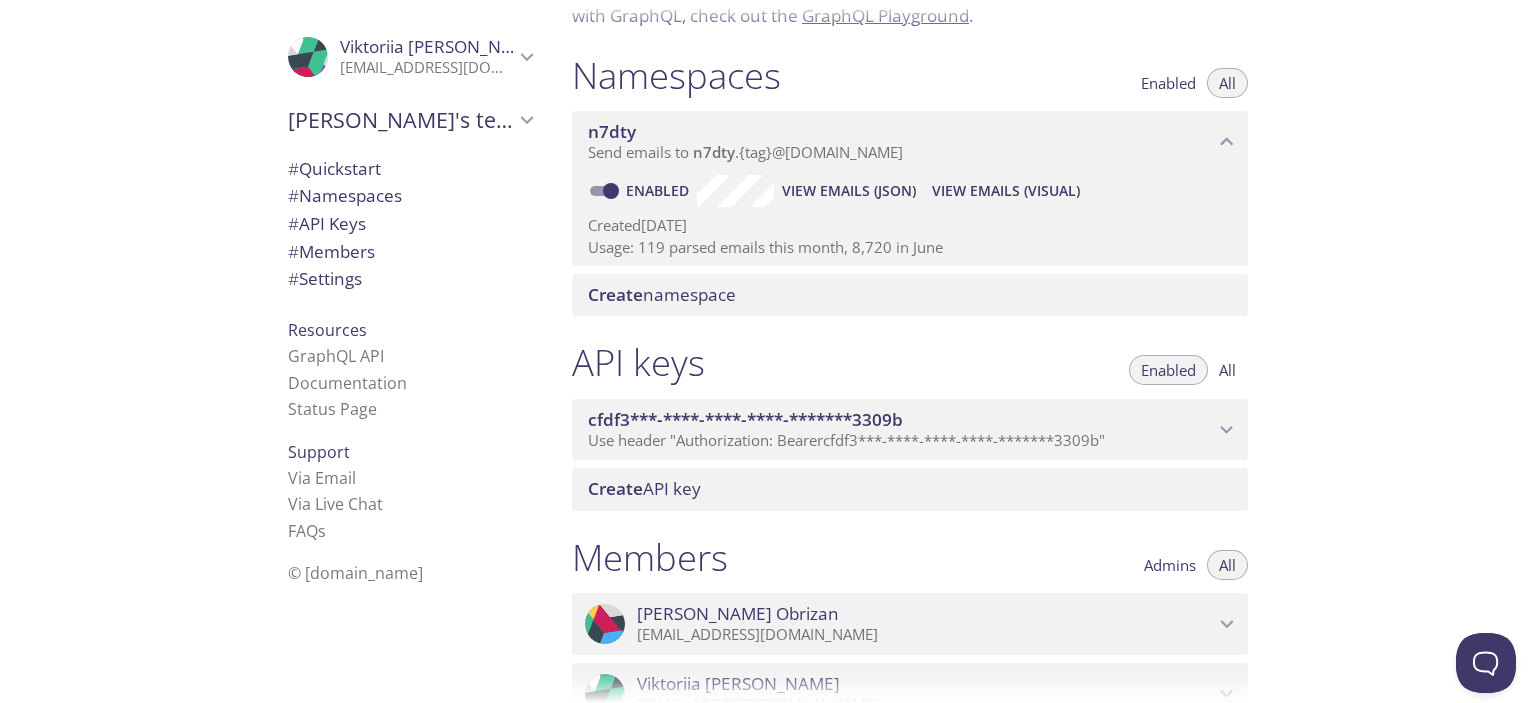 click on "cfdf3***-****-****-****-*******3309b" at bounding box center [901, 420] 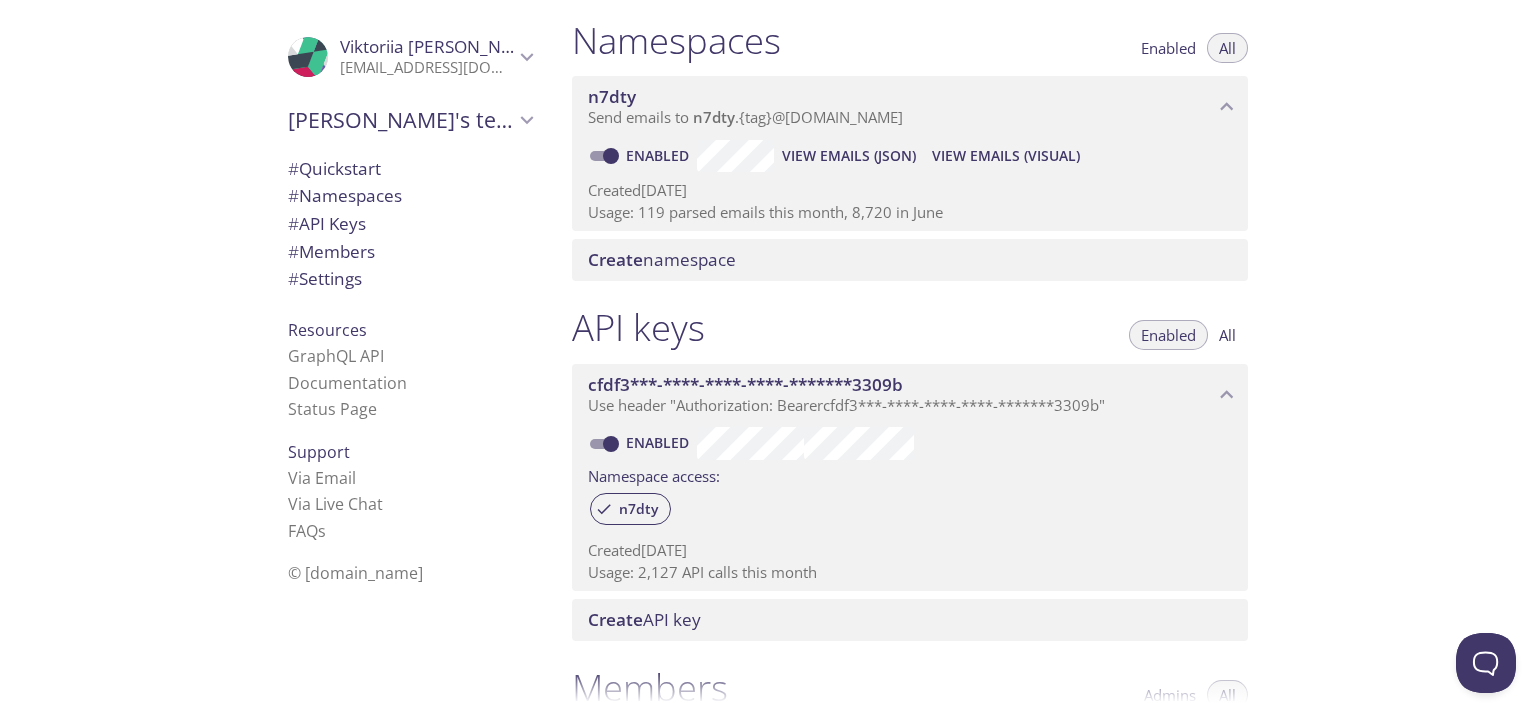 scroll, scrollTop: 0, scrollLeft: 0, axis: both 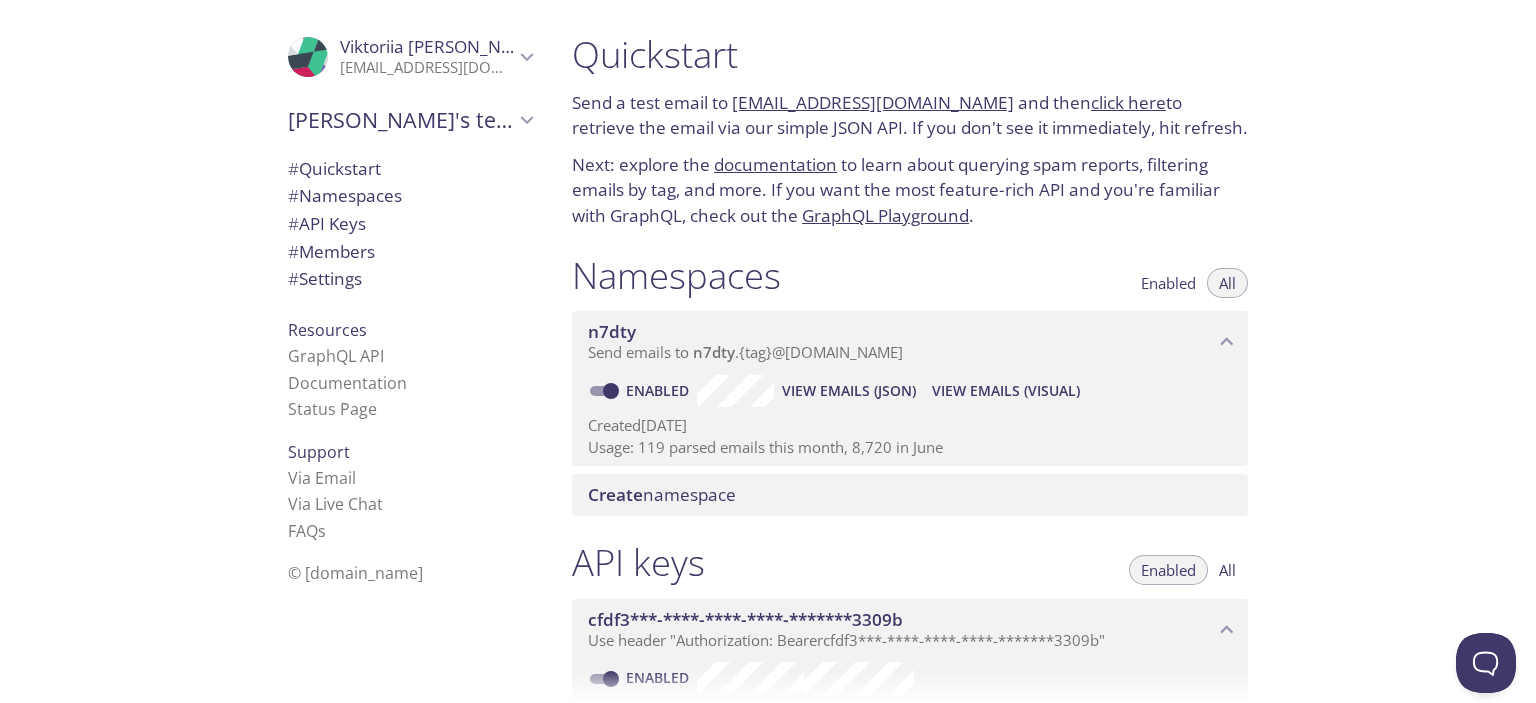 click on "click here" at bounding box center (1128, 102) 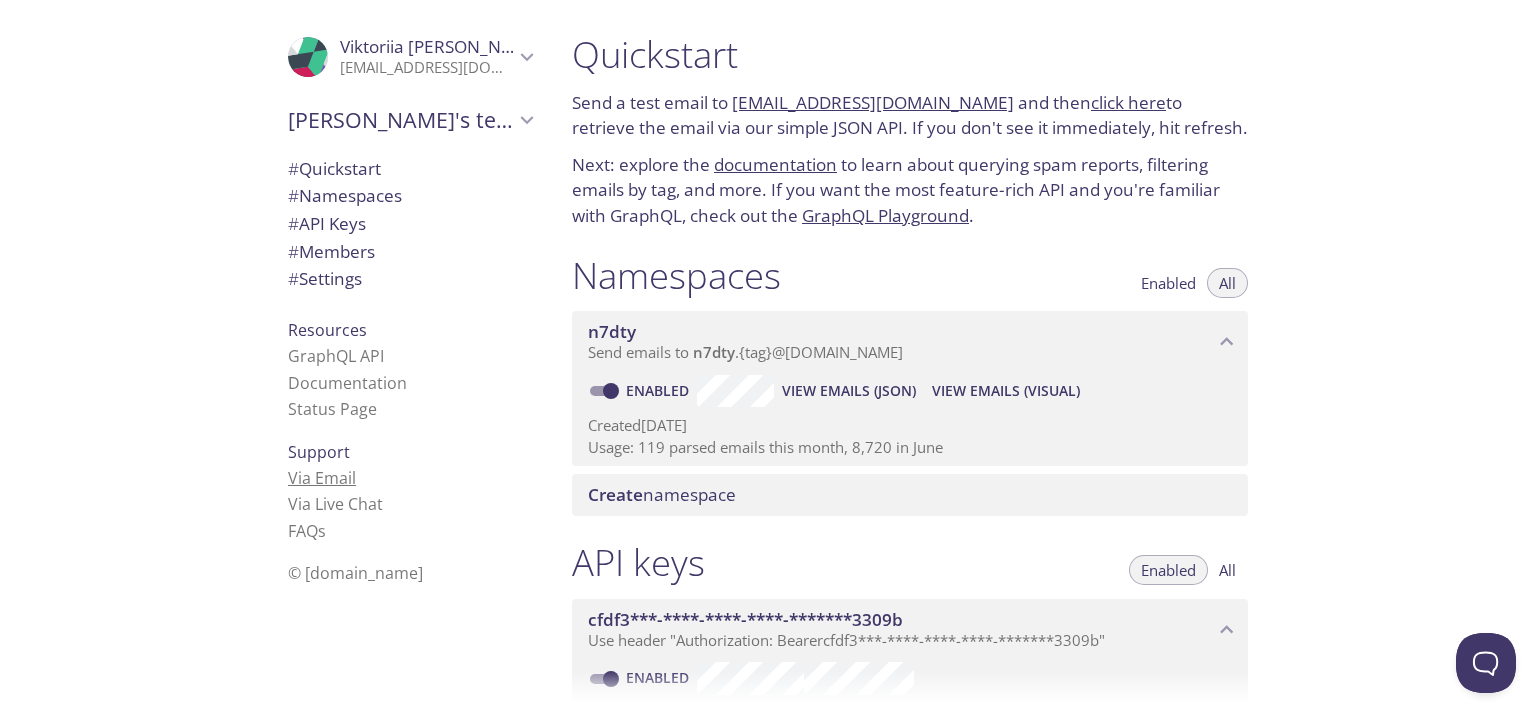 click on "Via Email" at bounding box center [322, 478] 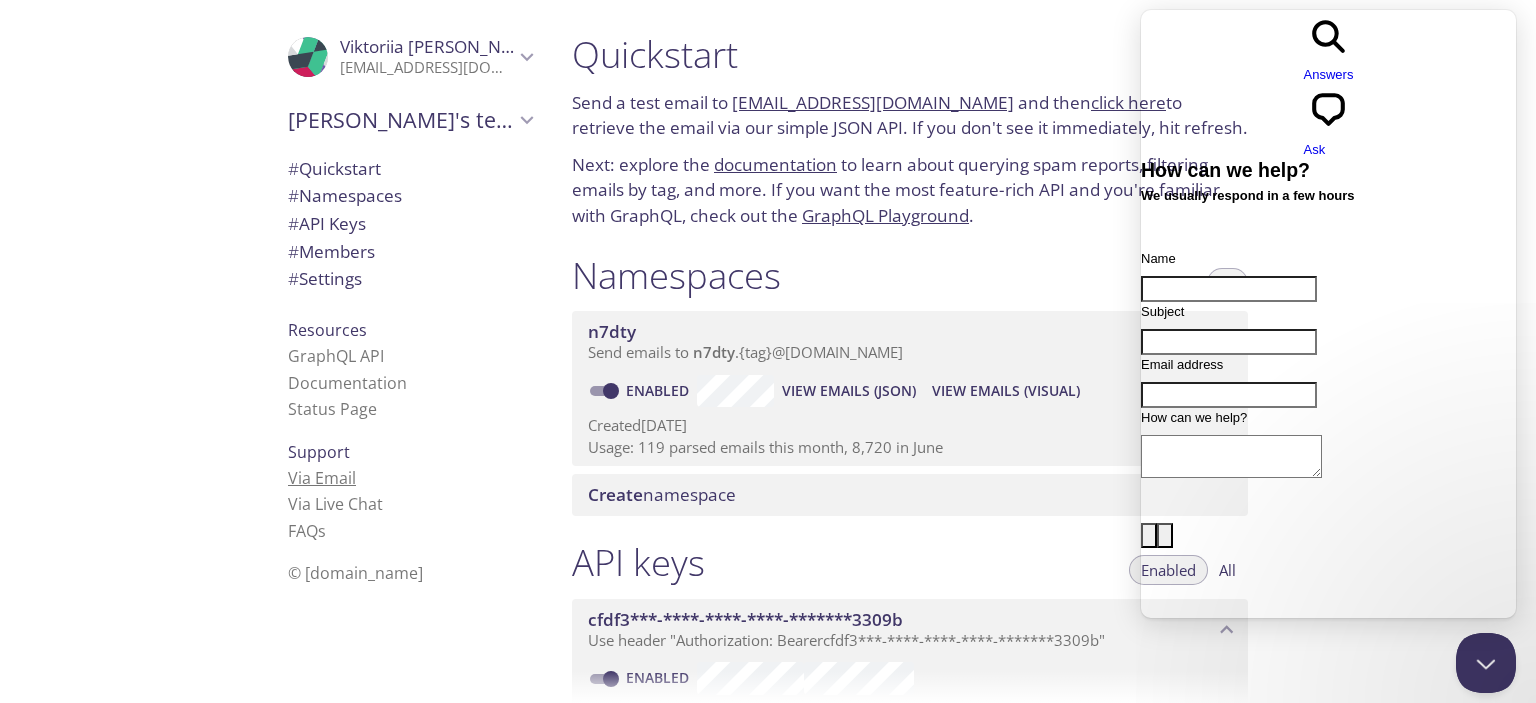 scroll, scrollTop: 0, scrollLeft: 0, axis: both 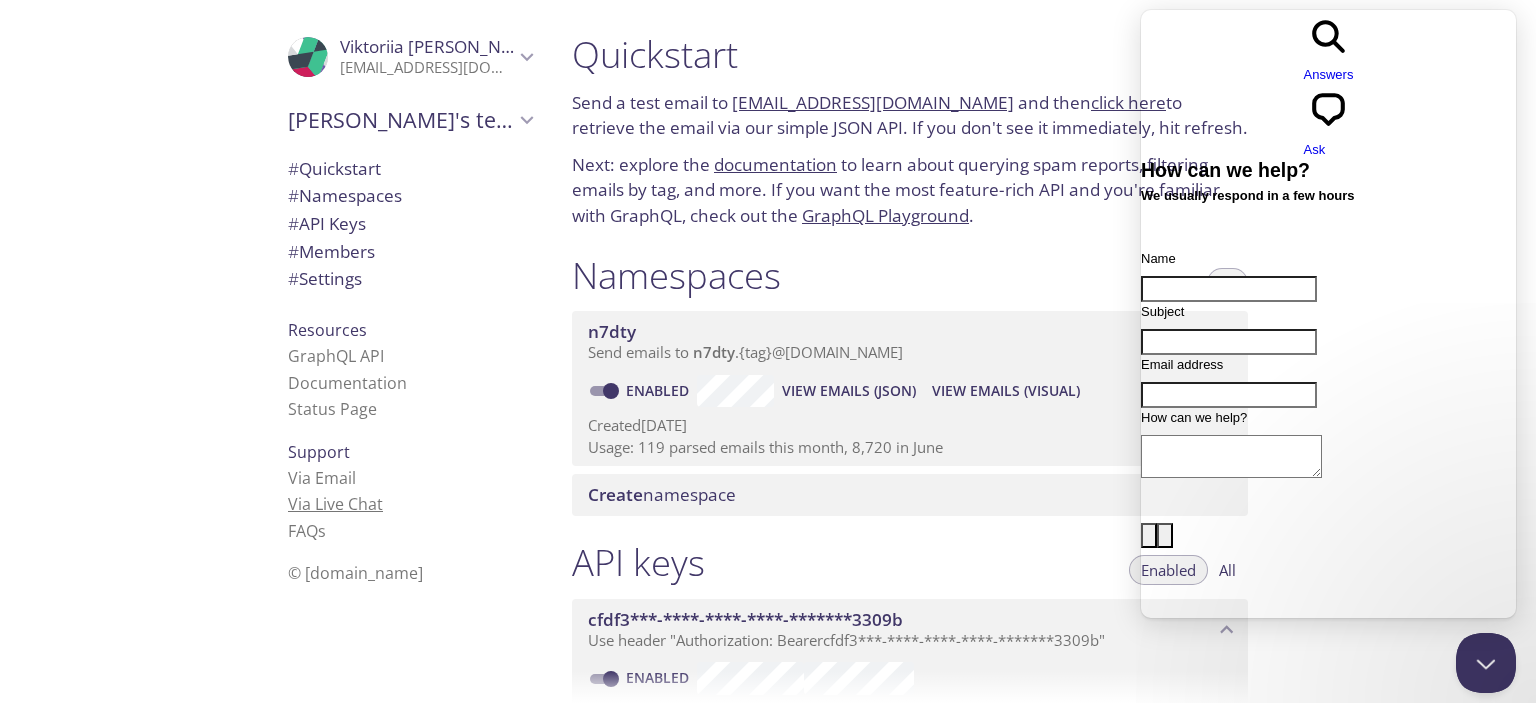 click on "Via Live Chat" at bounding box center [335, 504] 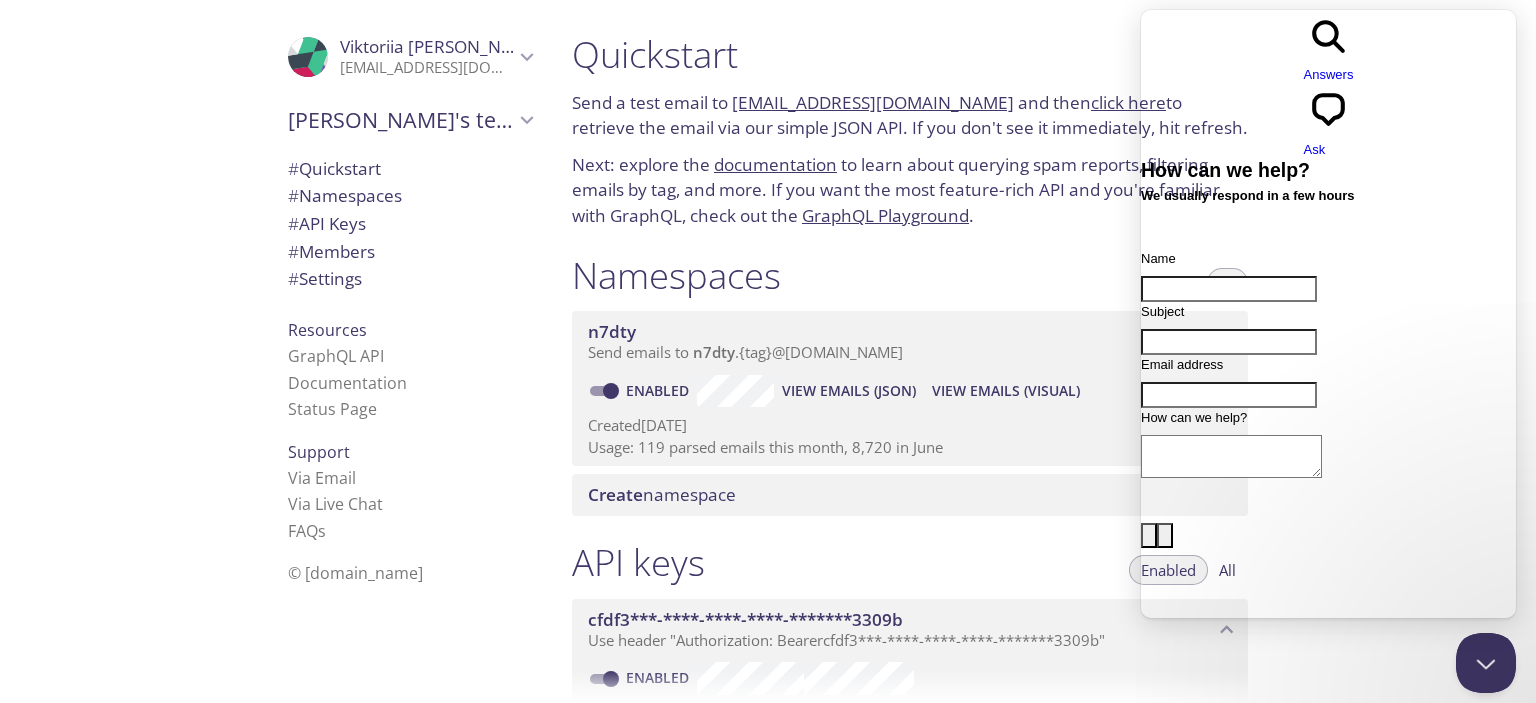 click at bounding box center [768, 16] 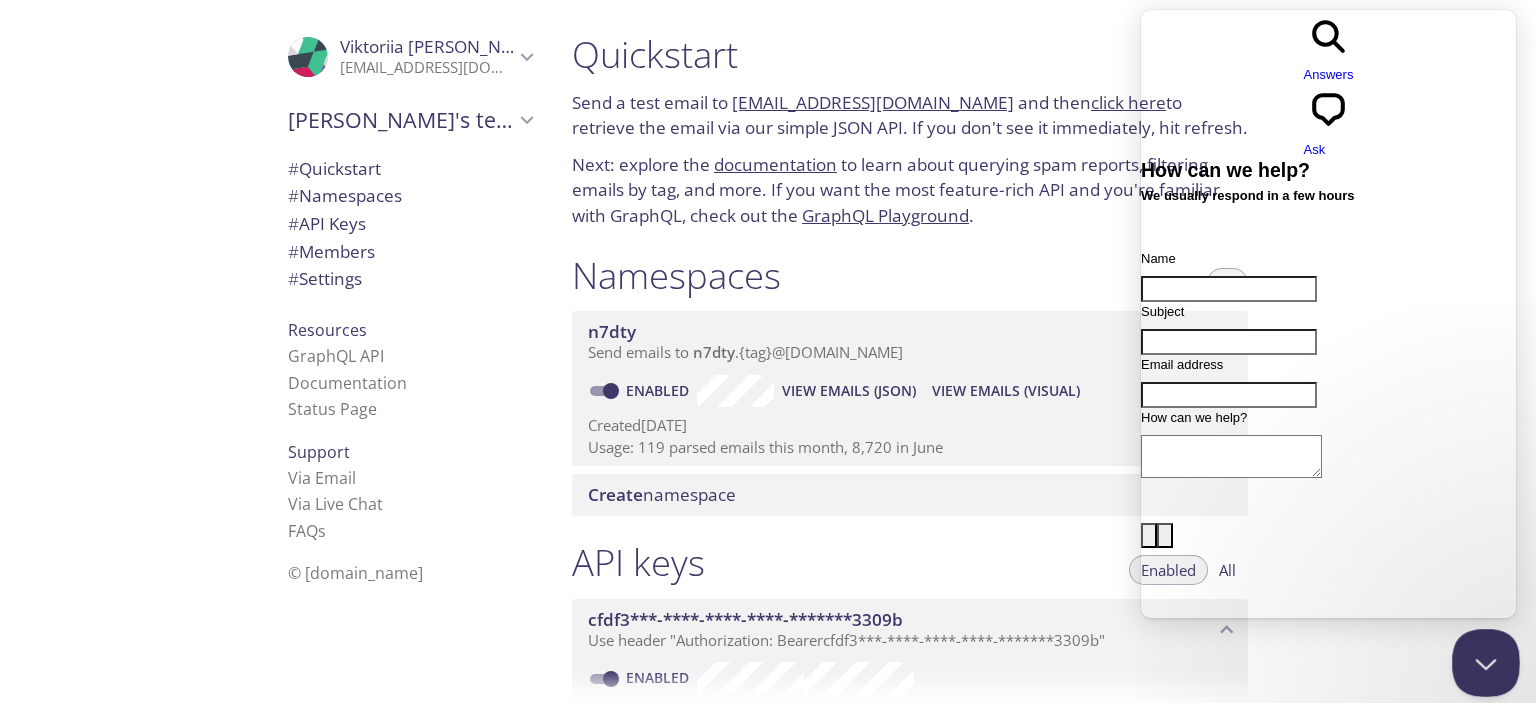 click at bounding box center (1482, 659) 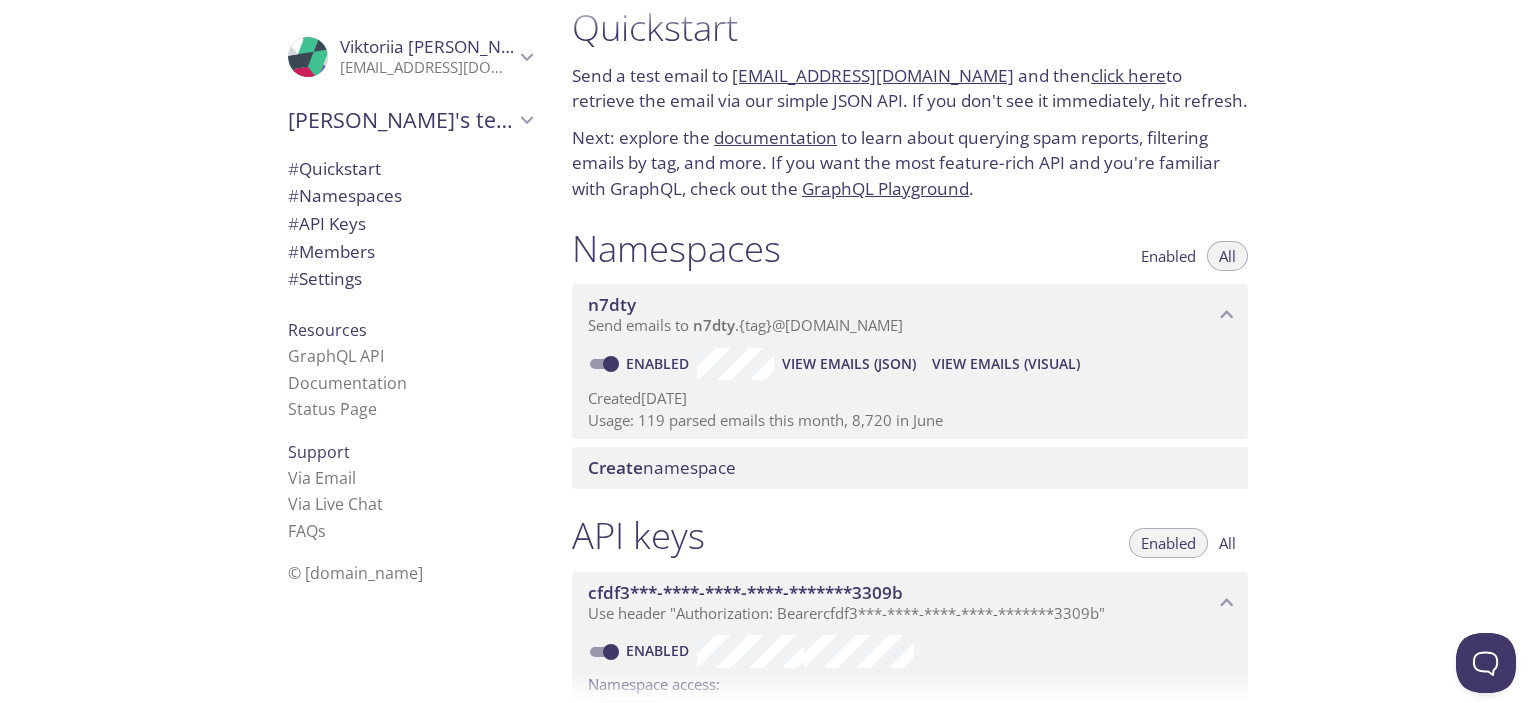 scroll, scrollTop: 0, scrollLeft: 0, axis: both 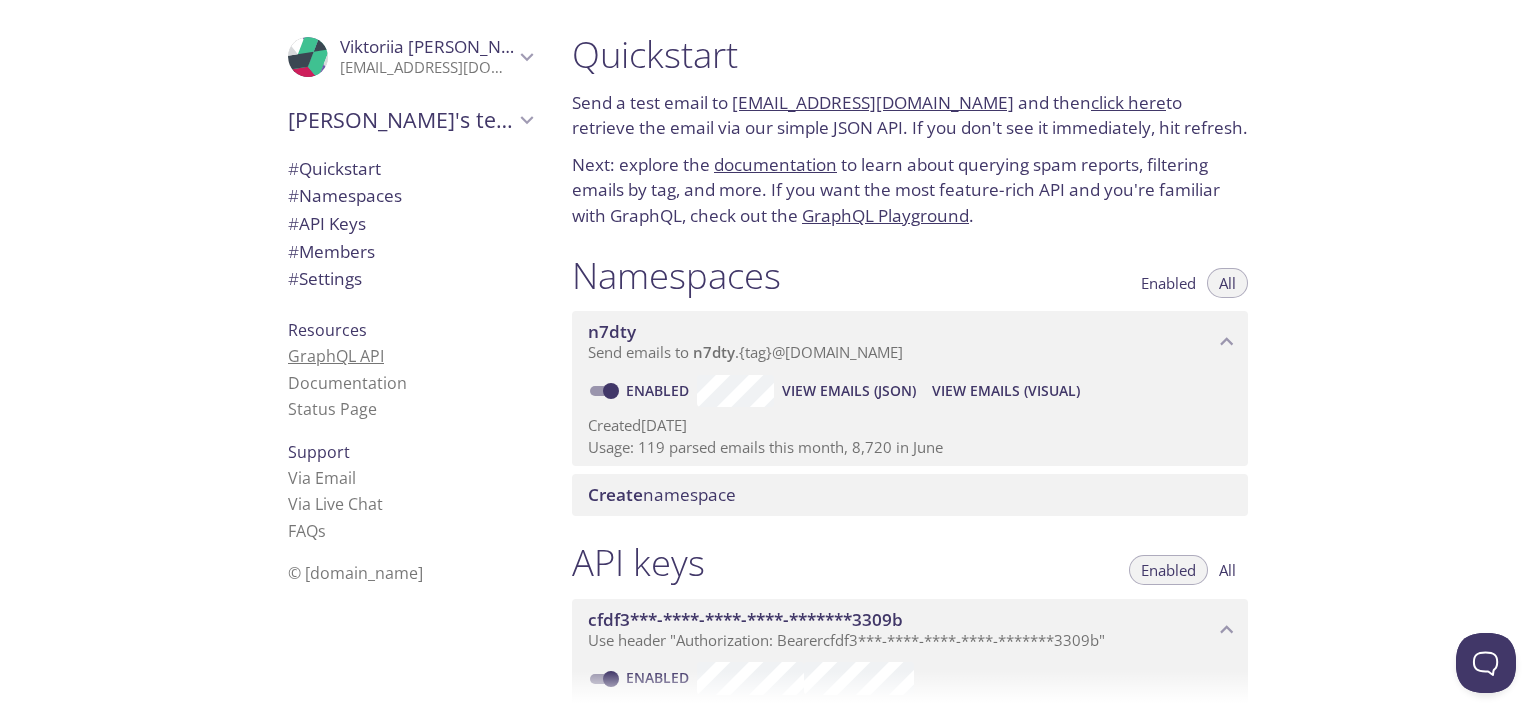 click on "GraphQL API" at bounding box center [336, 356] 